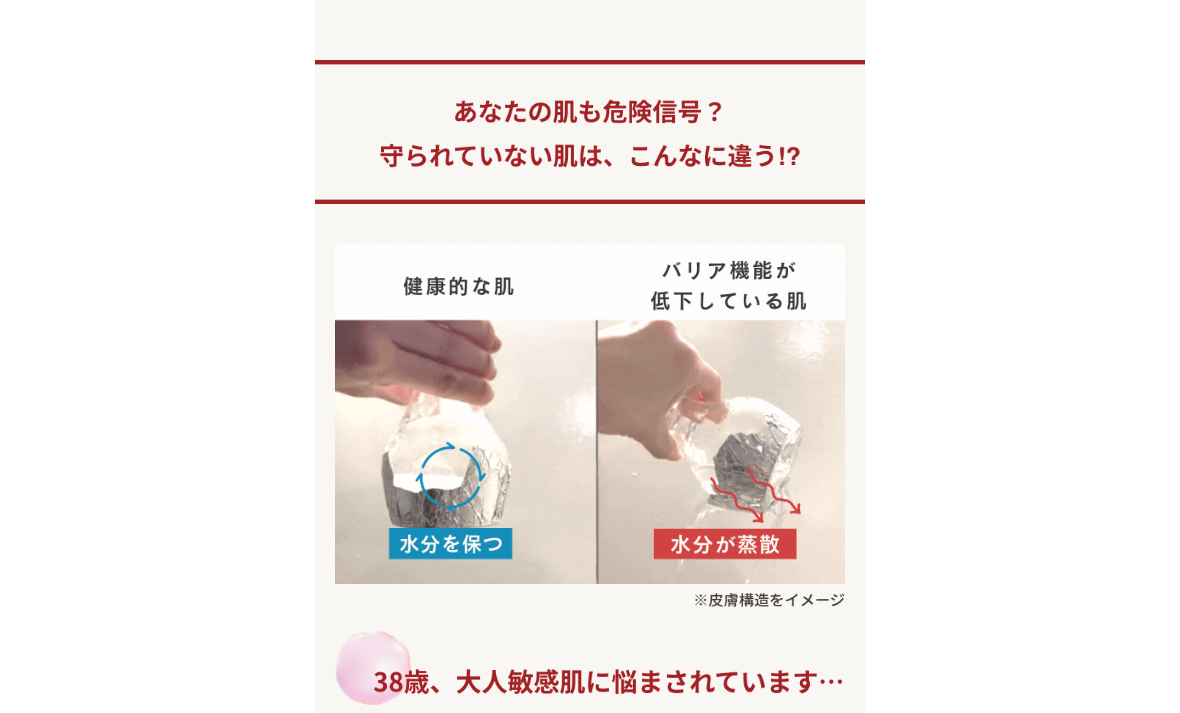 scroll, scrollTop: 0, scrollLeft: 0, axis: both 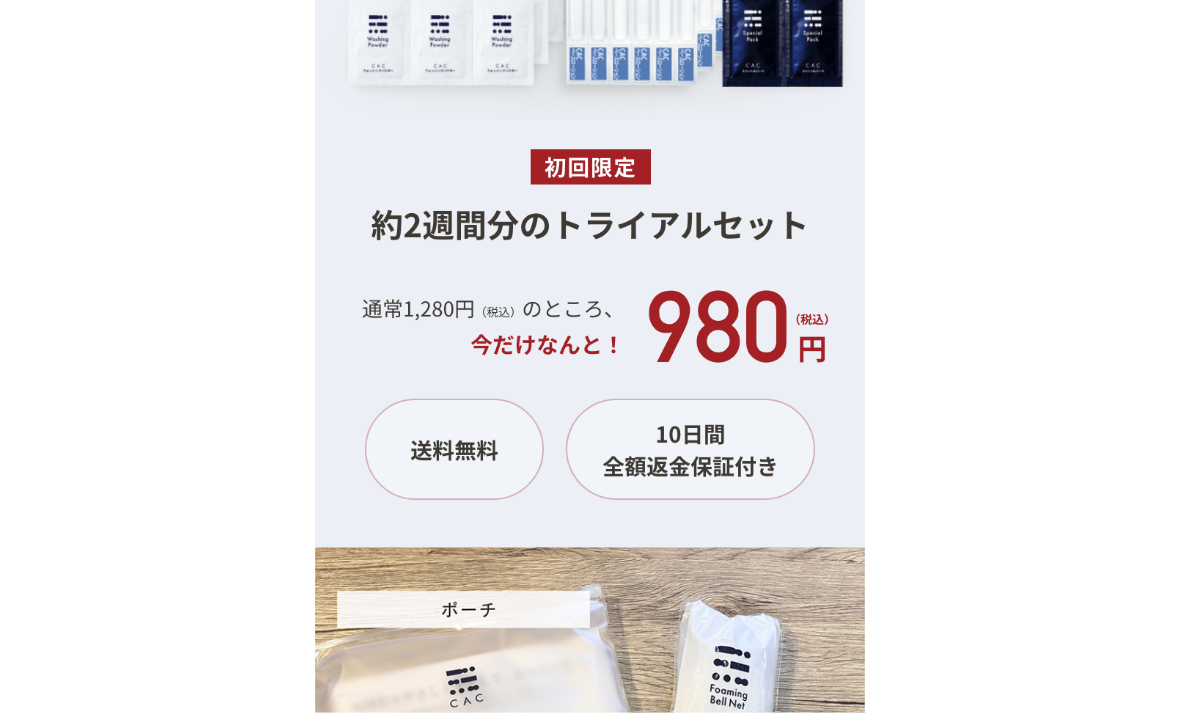 click at bounding box center [590, 42] 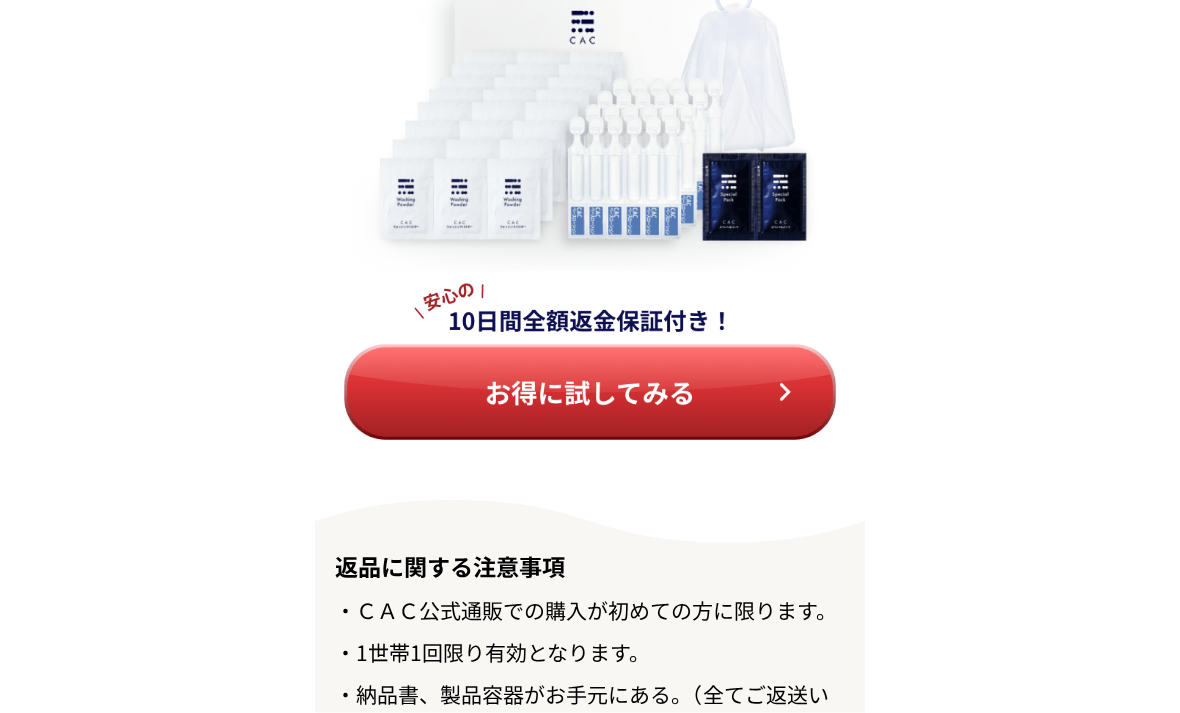 scroll, scrollTop: 22673, scrollLeft: 0, axis: vertical 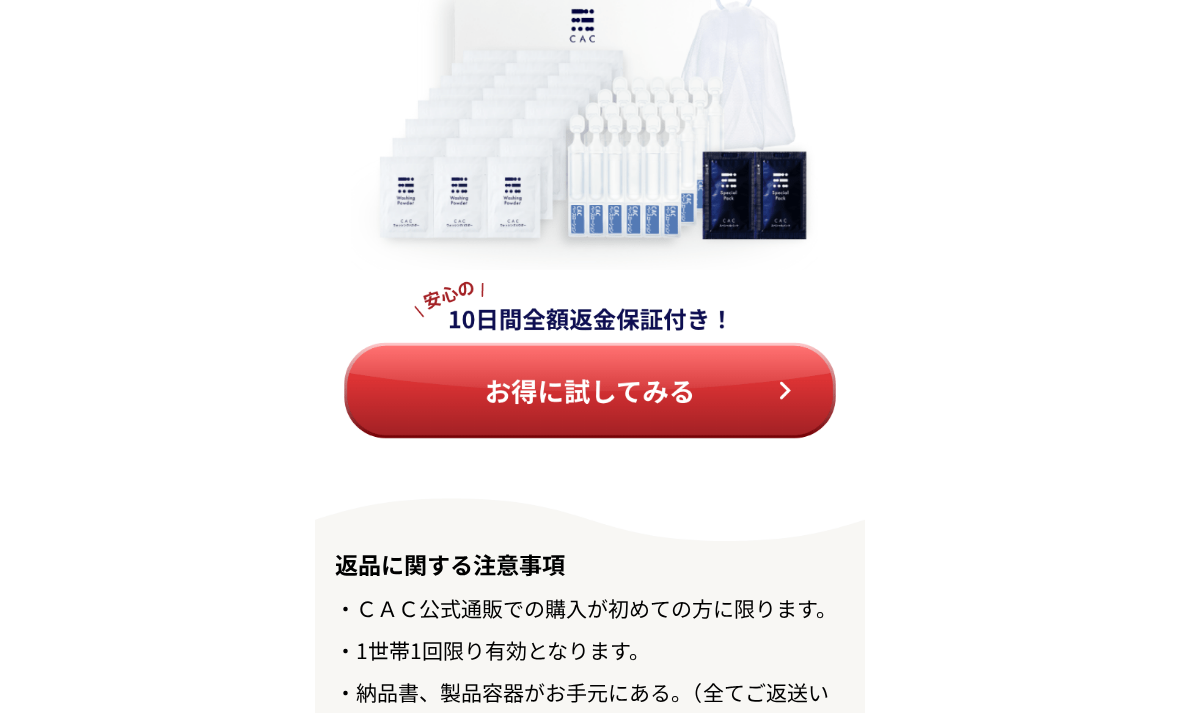 click at bounding box center (590, 209) 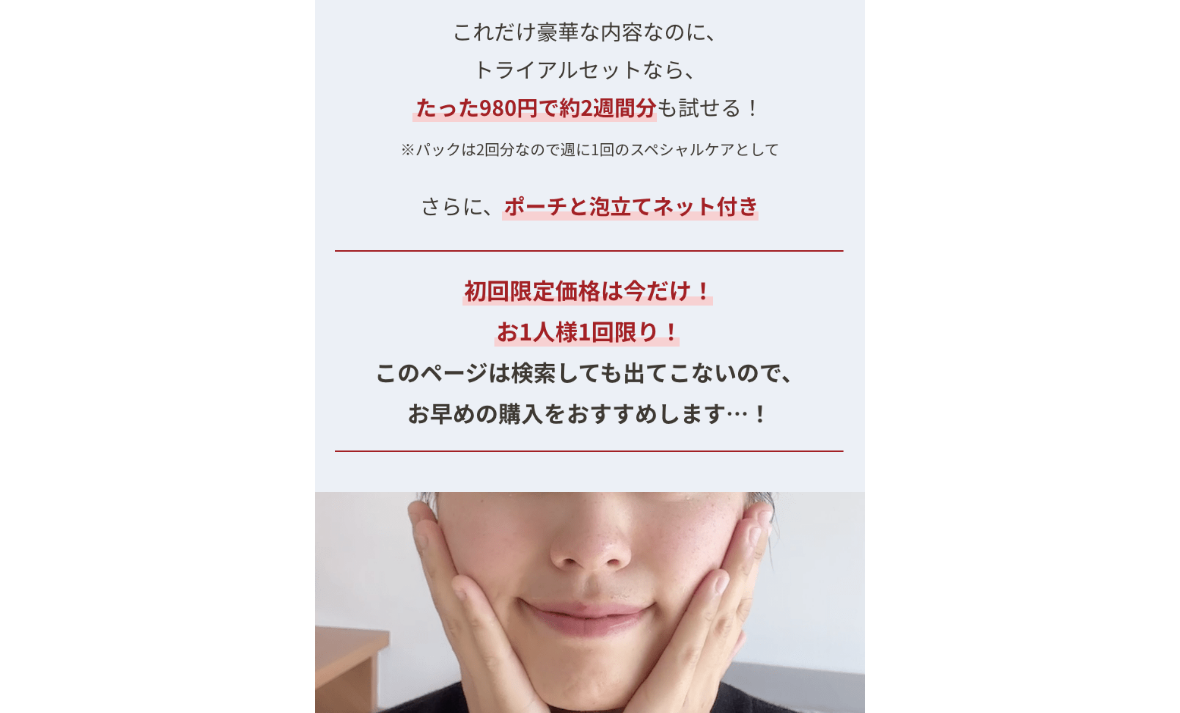 scroll, scrollTop: 21286, scrollLeft: 0, axis: vertical 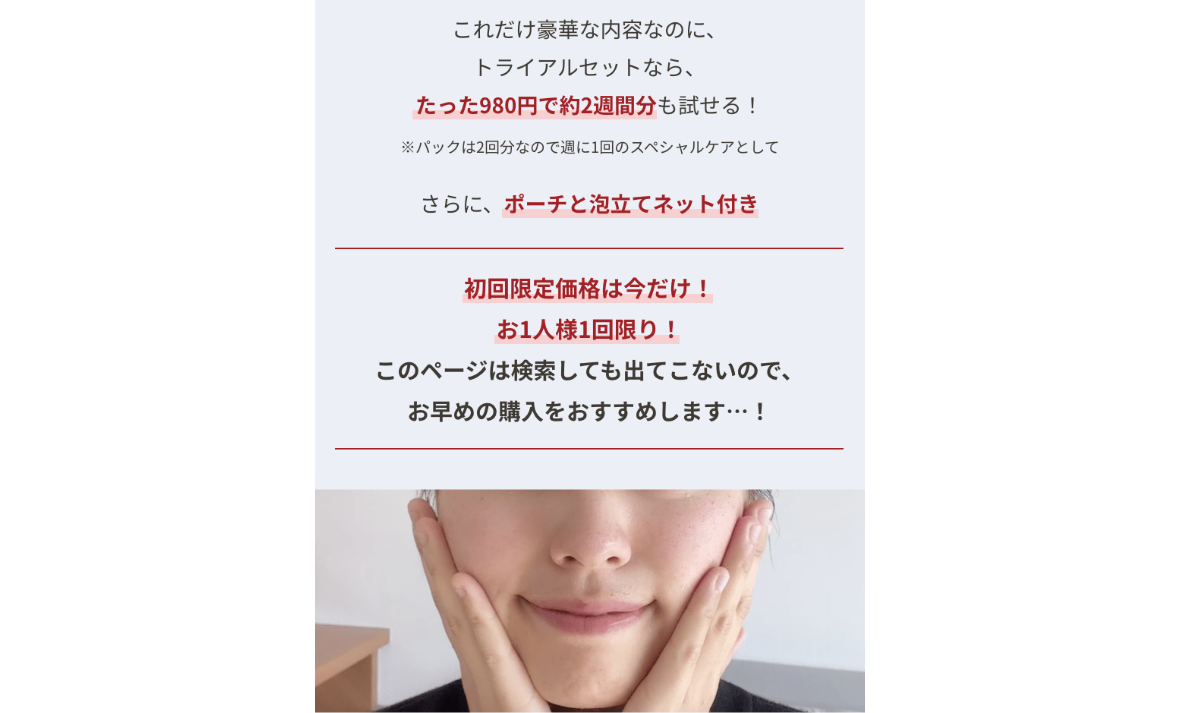 click at bounding box center [590, -29] 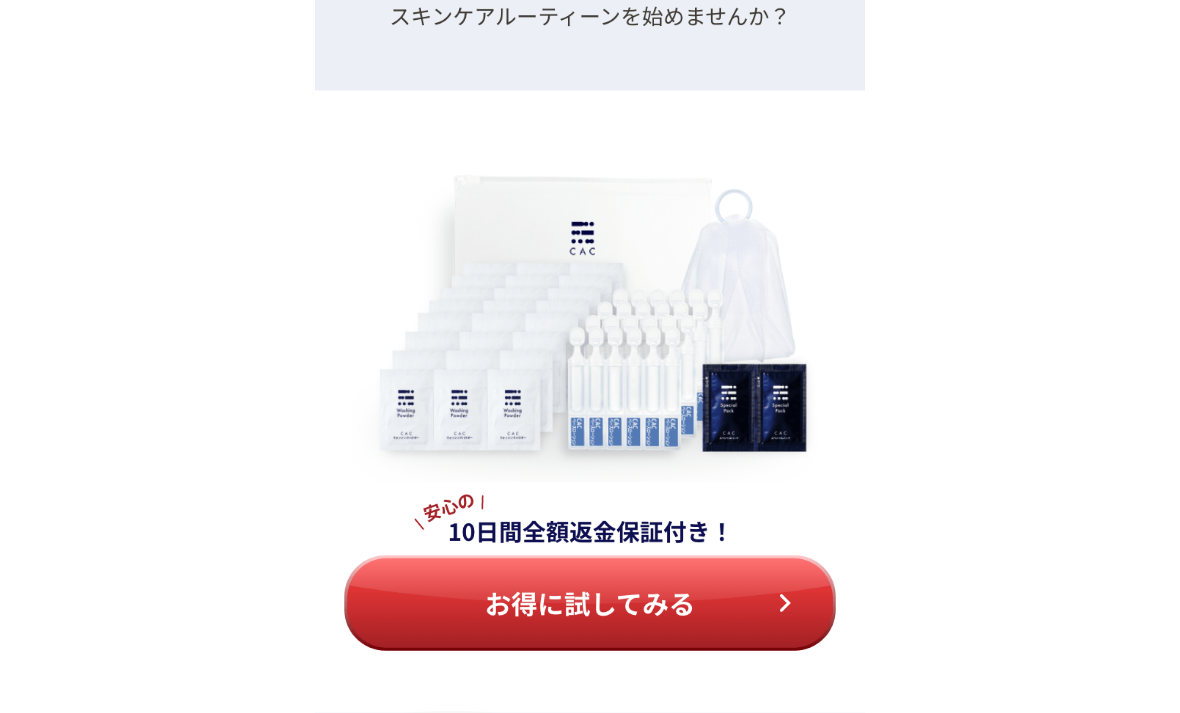 scroll, scrollTop: 22461, scrollLeft: 0, axis: vertical 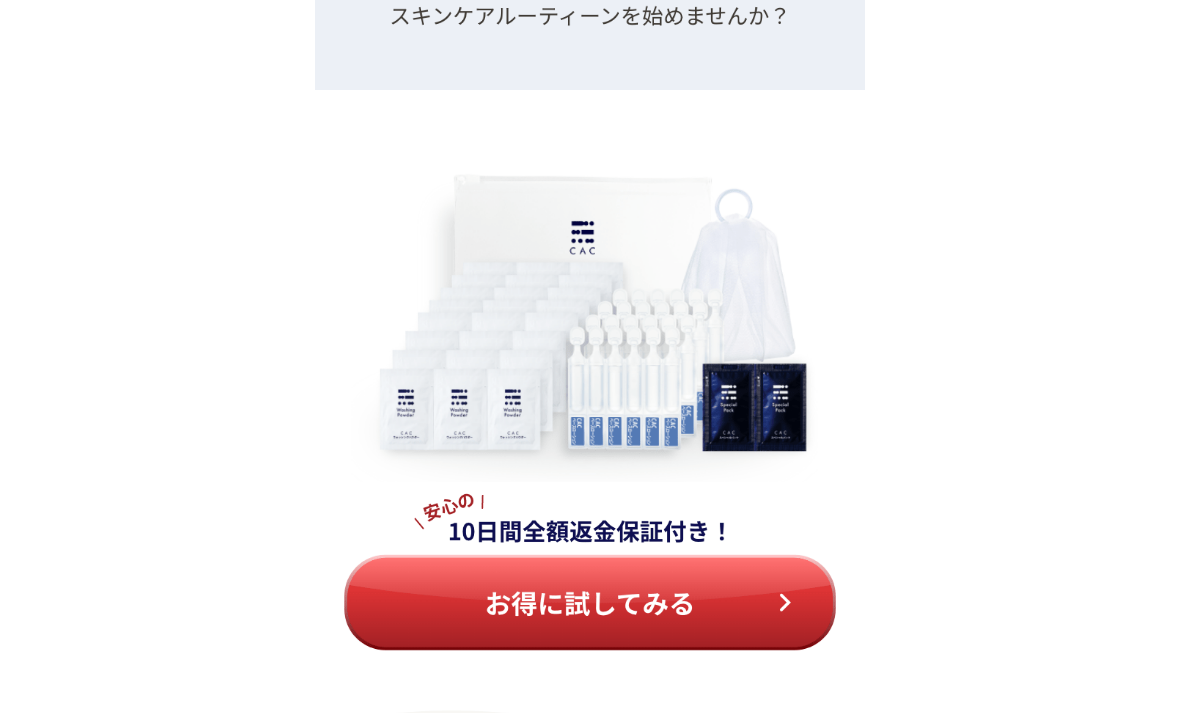 click at bounding box center [590, 421] 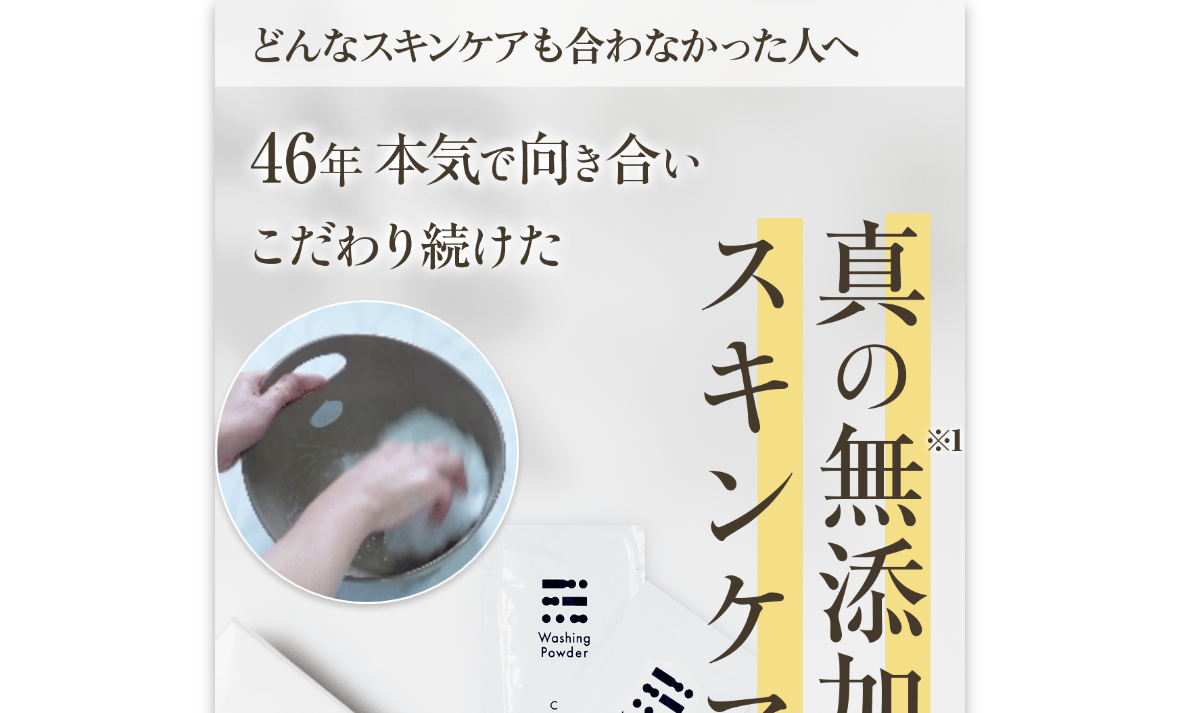 scroll, scrollTop: 0, scrollLeft: 0, axis: both 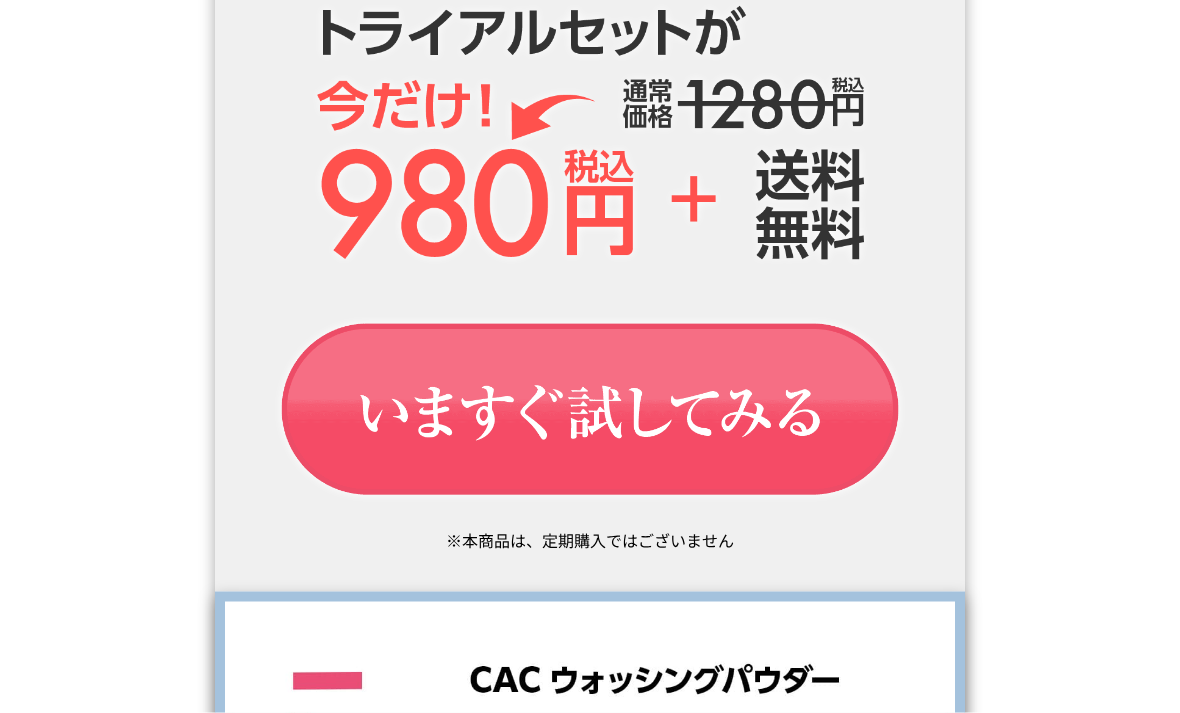 click at bounding box center [590, 412] 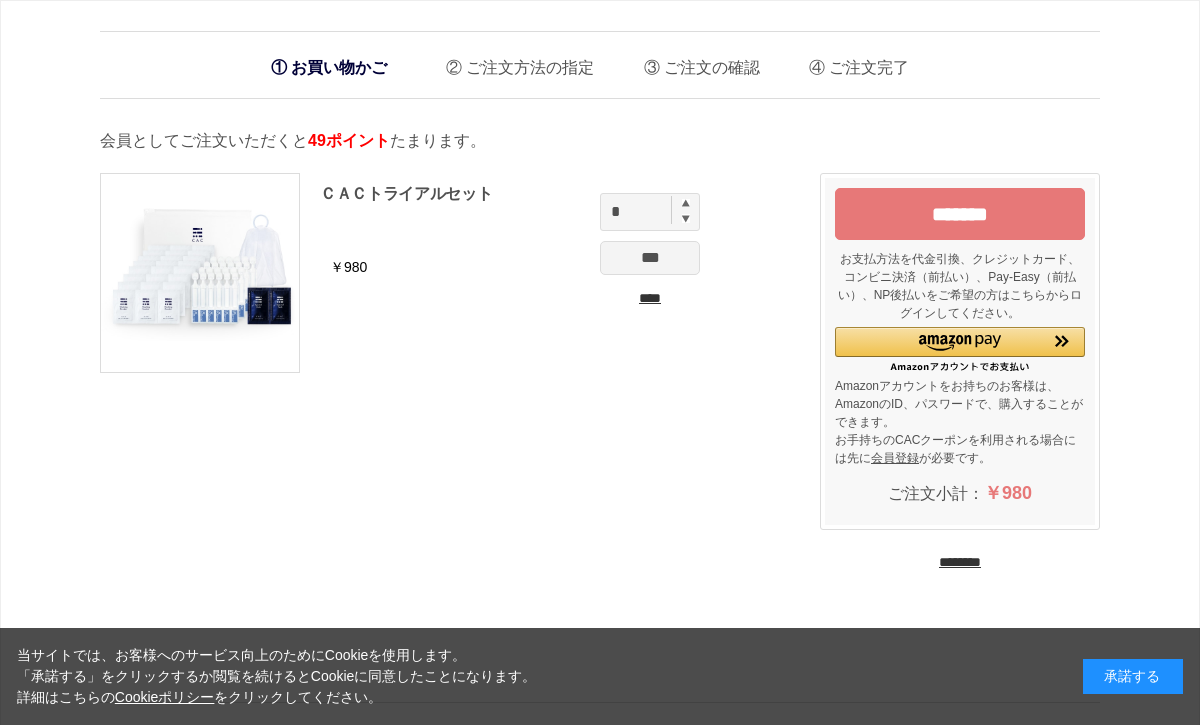 scroll, scrollTop: 0, scrollLeft: 0, axis: both 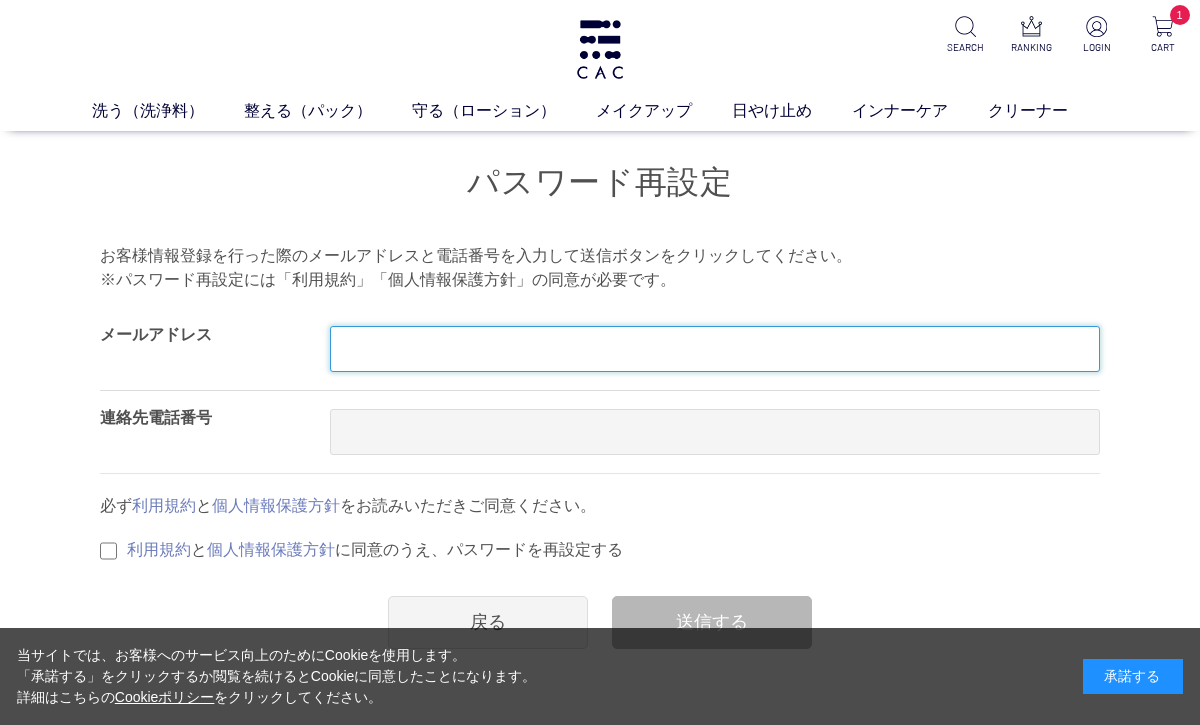 click at bounding box center [715, 349] 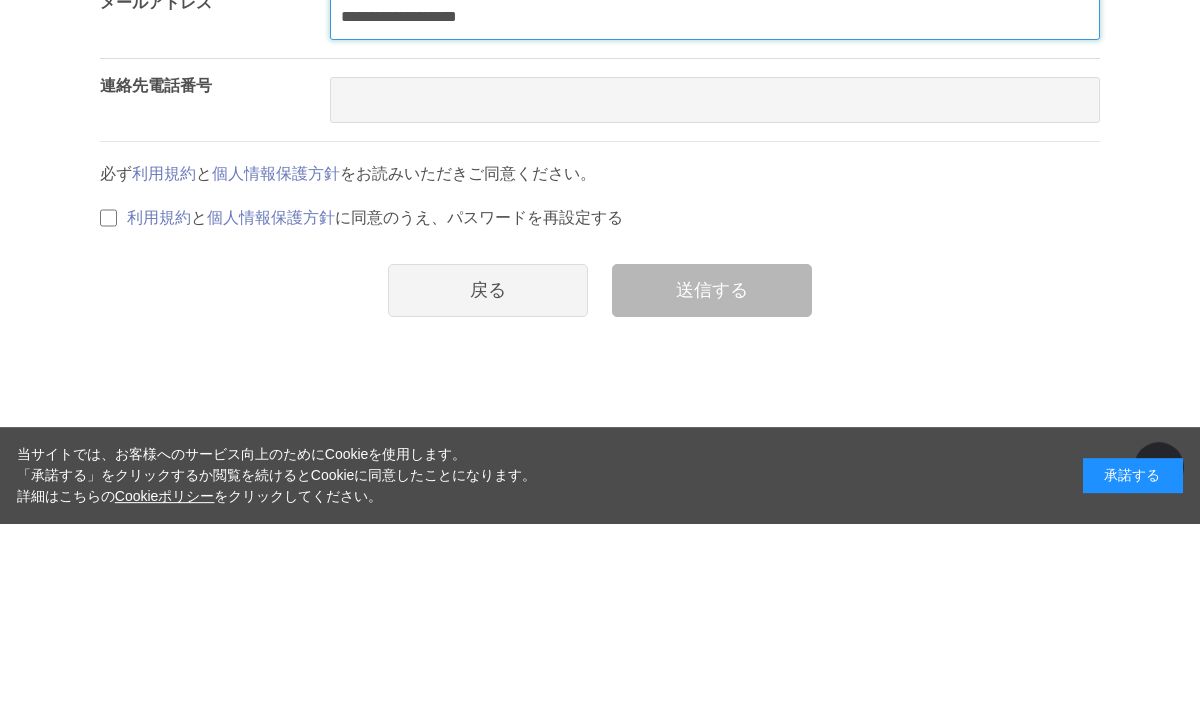 type on "**********" 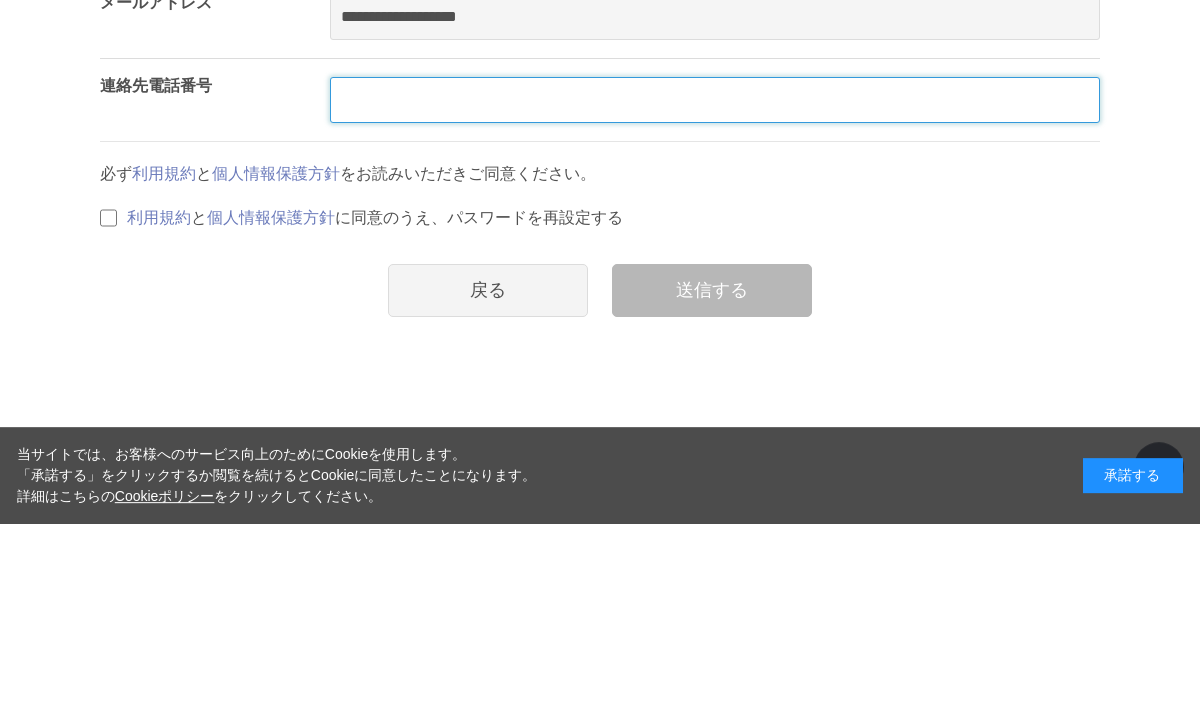 click at bounding box center (715, 301) 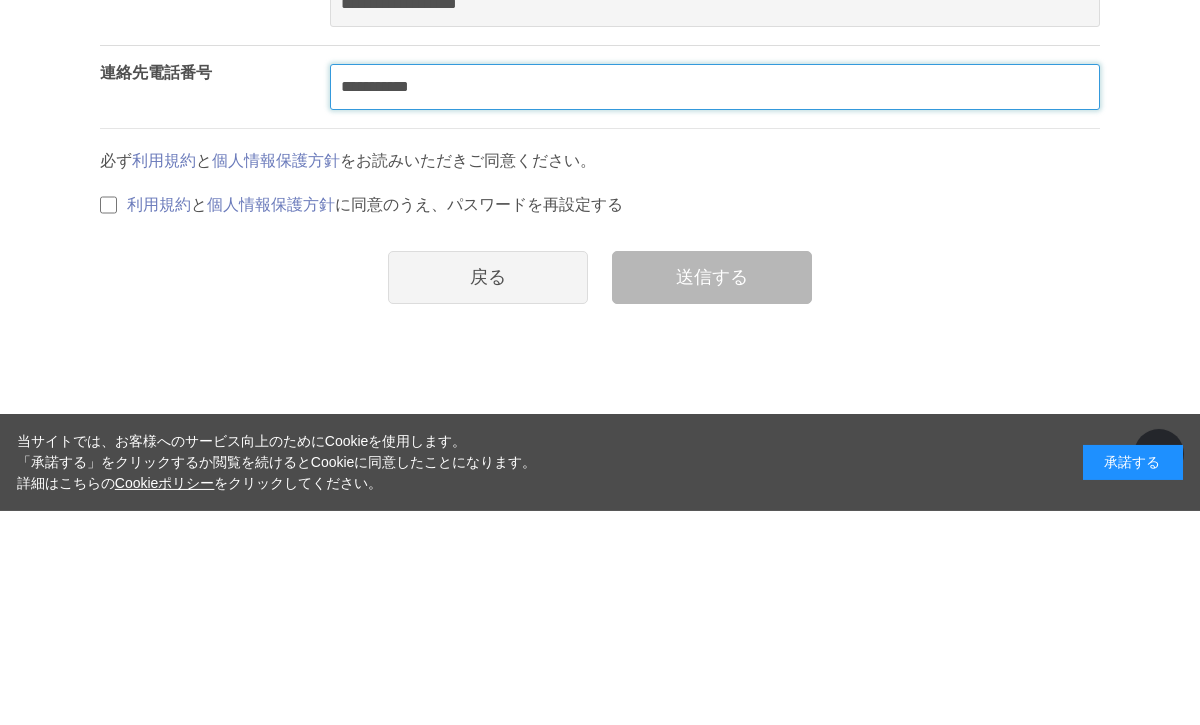 type on "**********" 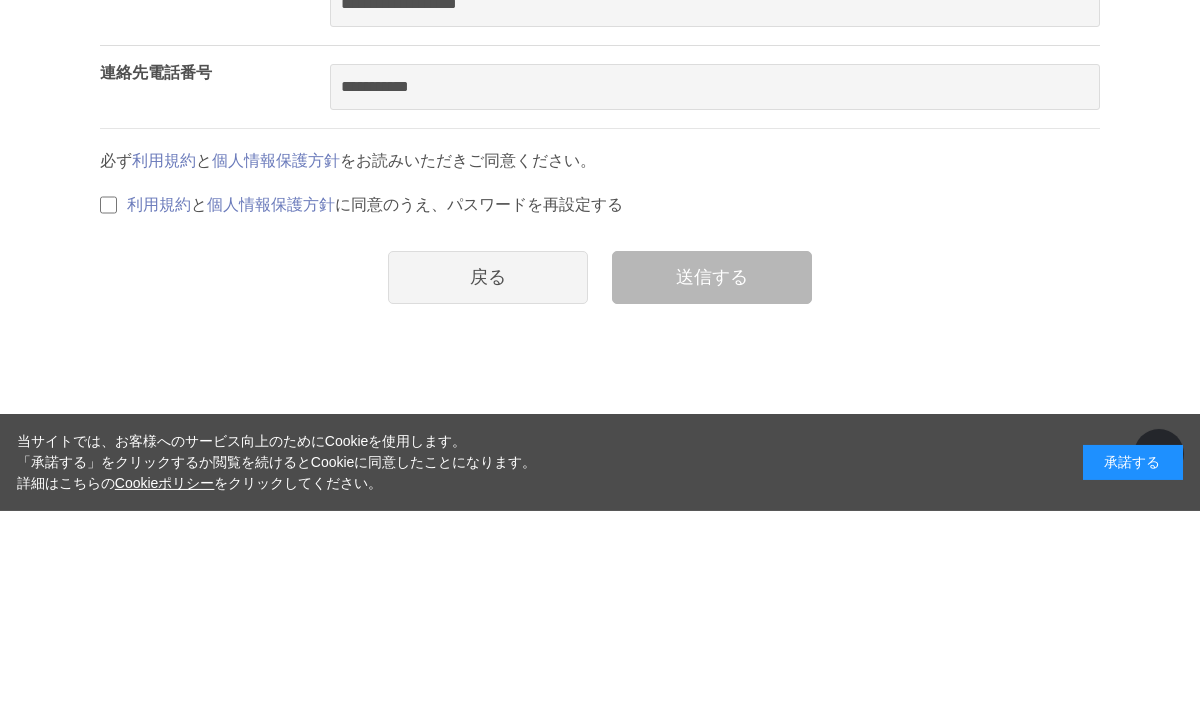 click on "**********" at bounding box center [600, 347] 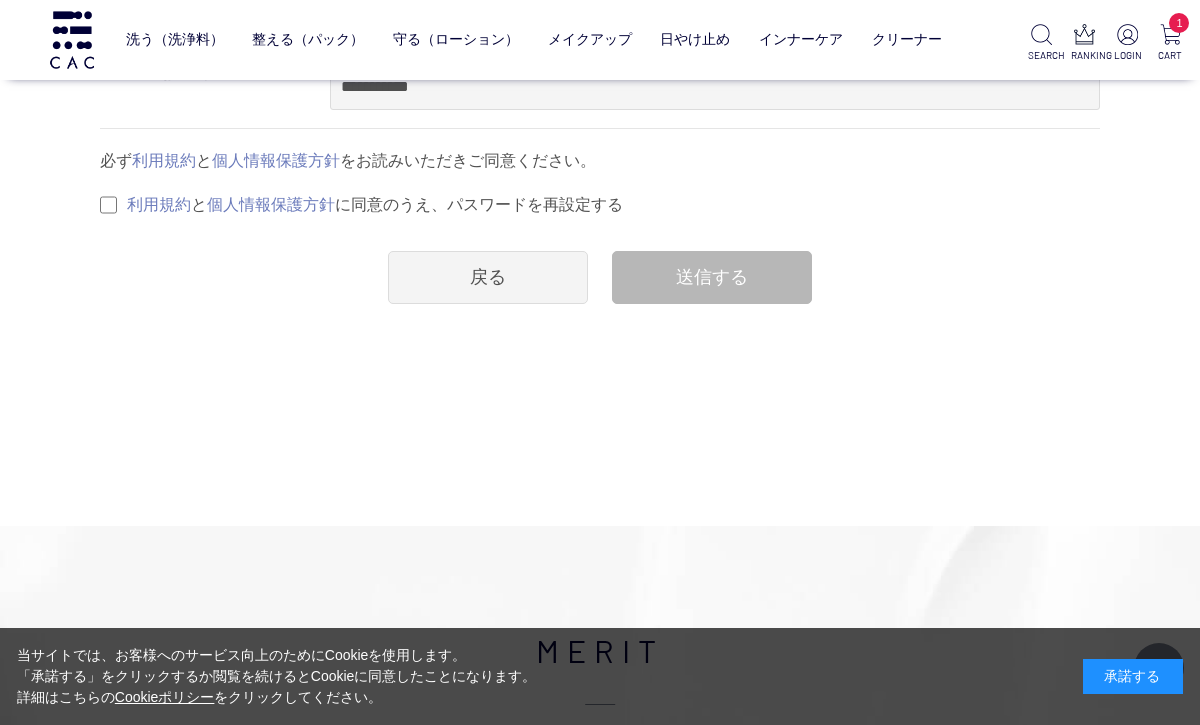 click on "必ず 利用規約 と 個人情報保護方針 をお読みいただきご同意ください。
利用規約 と 個人情報保護方針 に同意のうえ、パスワードを再設定する" at bounding box center [600, 183] 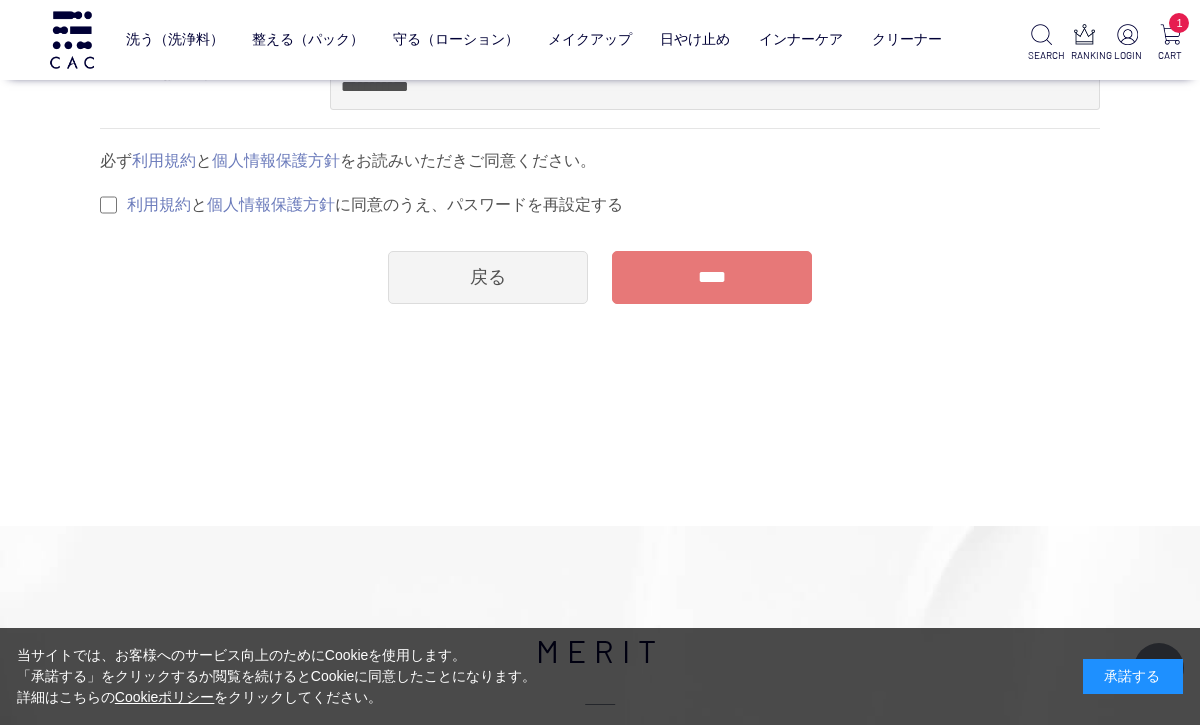click on "****" at bounding box center (712, 277) 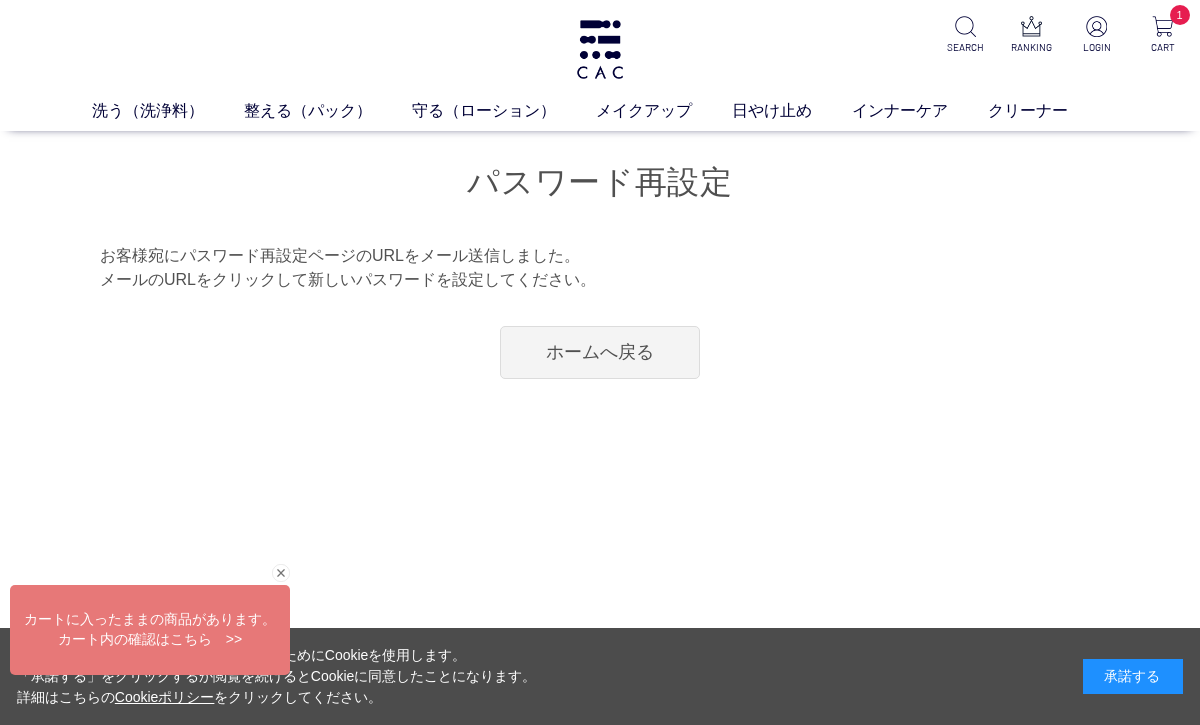 scroll, scrollTop: 0, scrollLeft: 0, axis: both 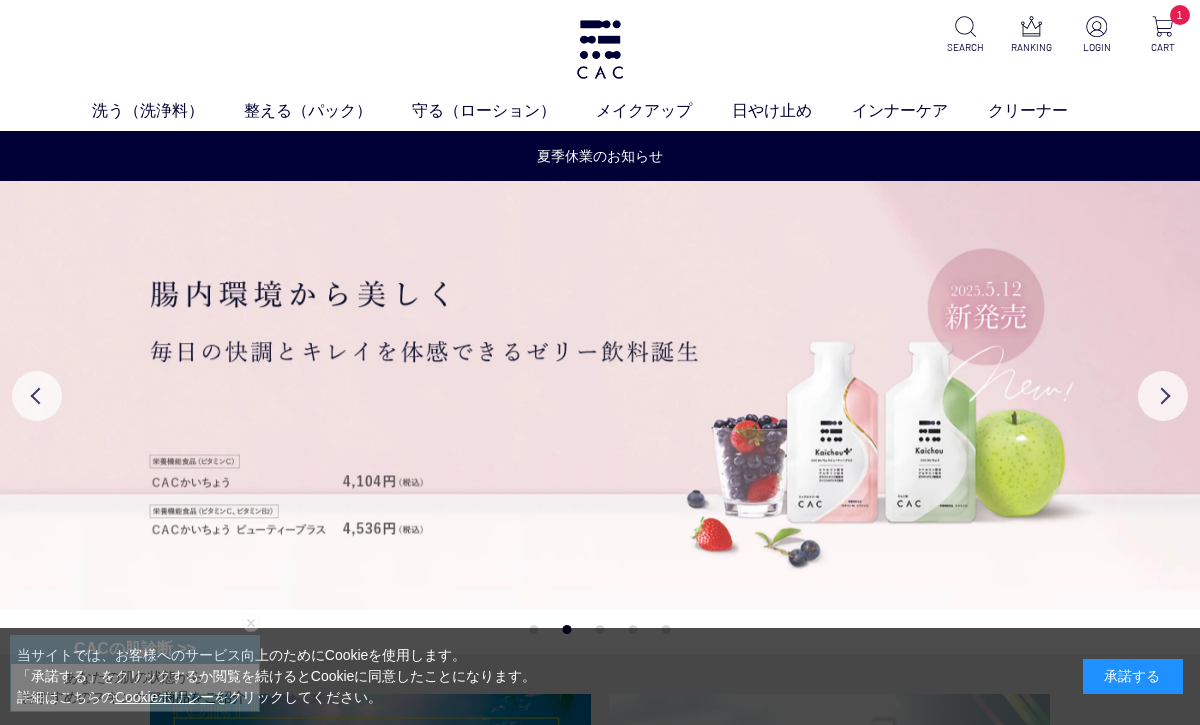 click on "1" at bounding box center (1163, 28) 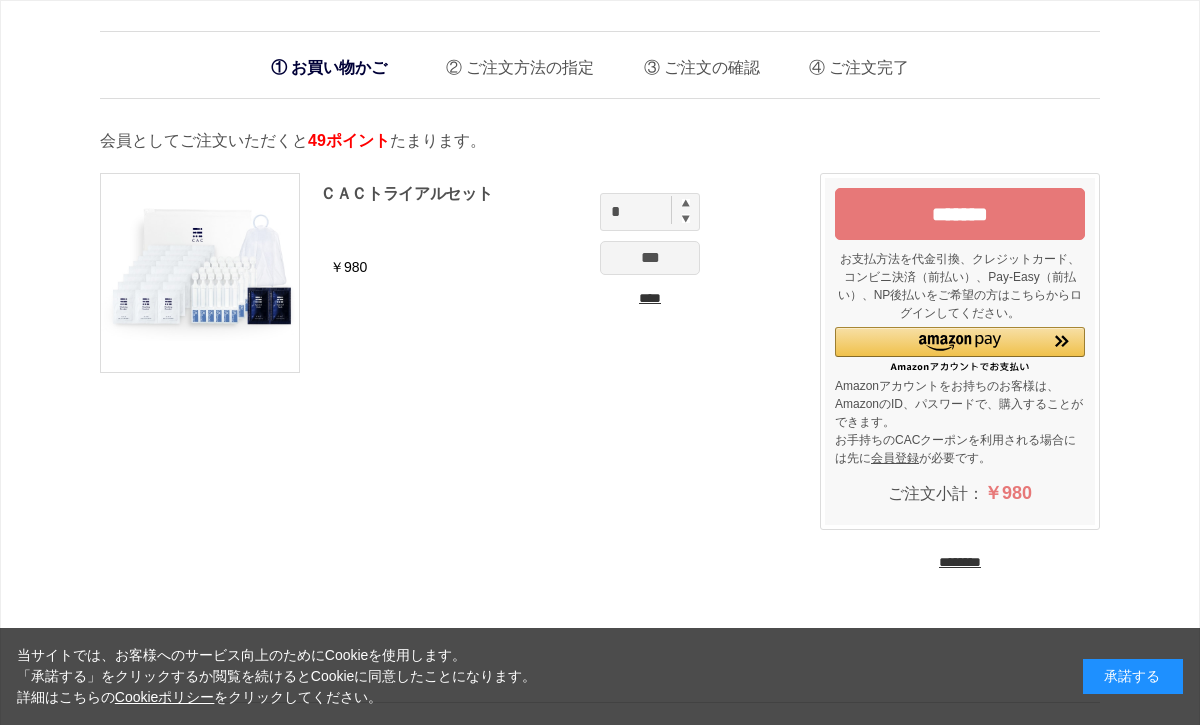 scroll, scrollTop: 0, scrollLeft: 0, axis: both 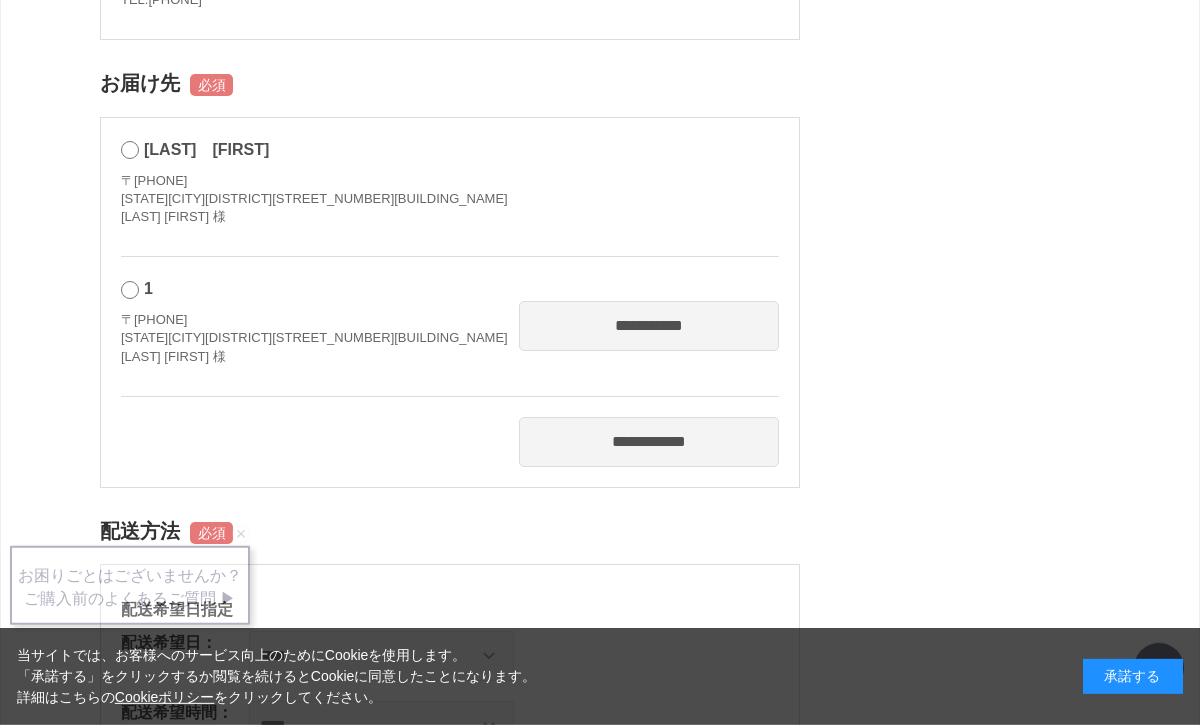 click on "**********" at bounding box center (649, 326) 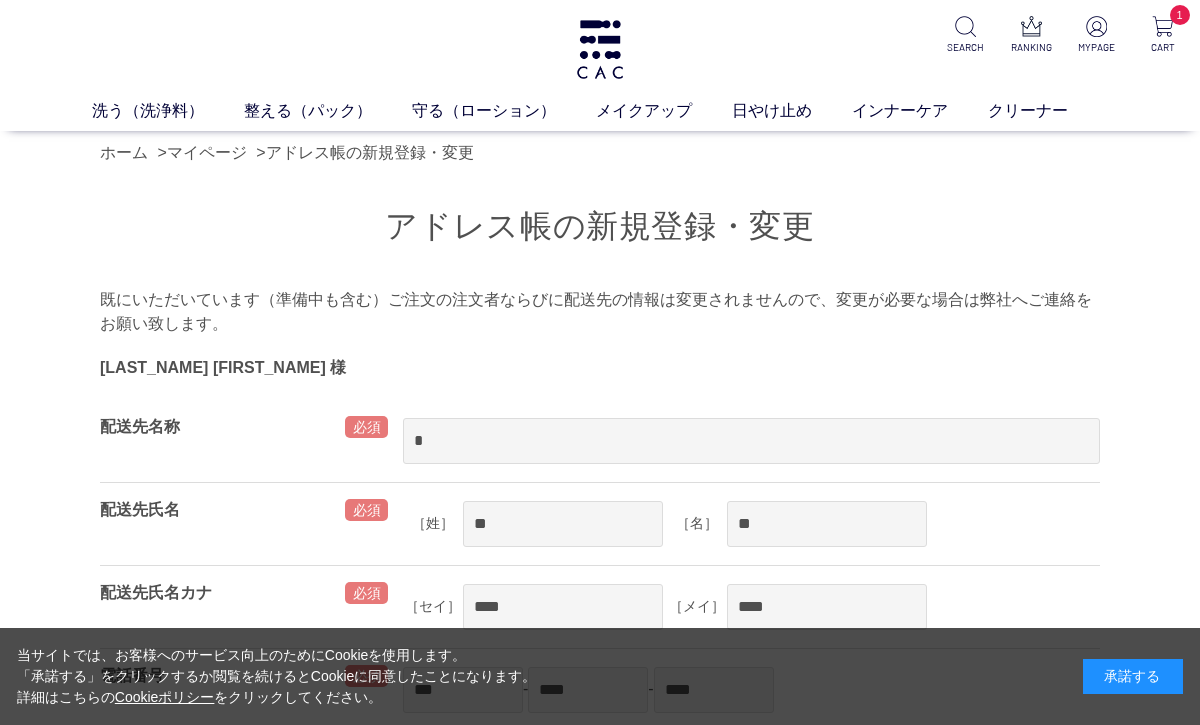 scroll, scrollTop: 0, scrollLeft: 0, axis: both 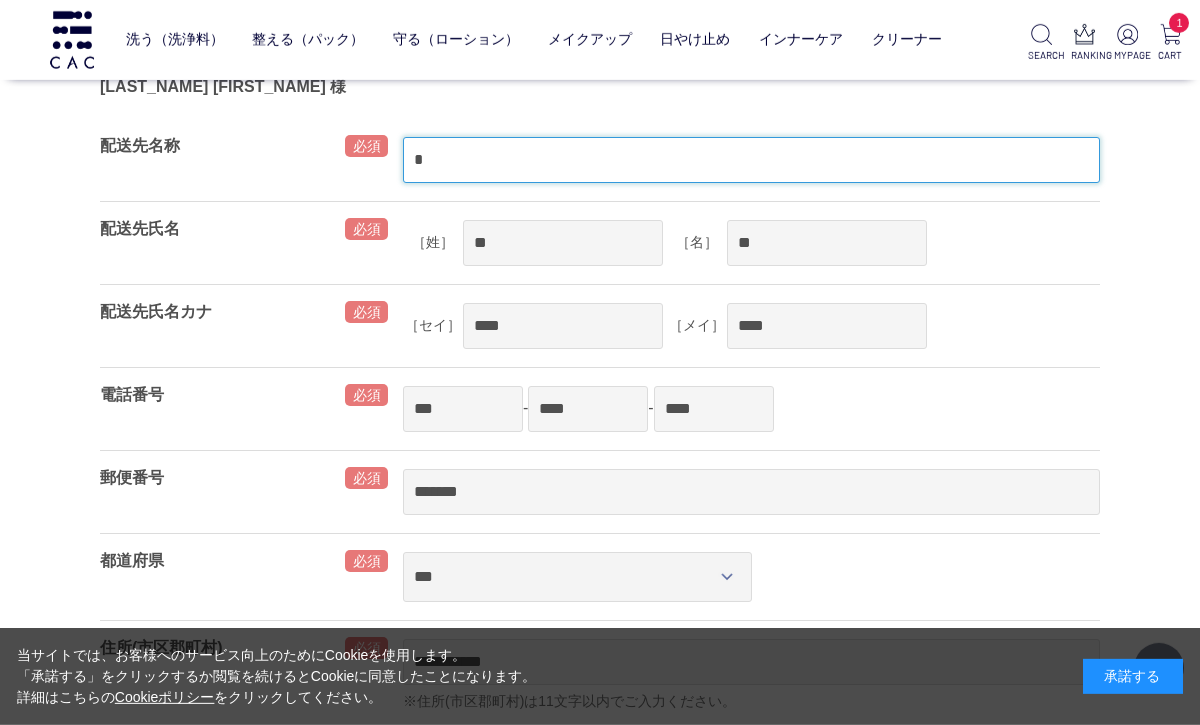 click on "*" at bounding box center [751, 160] 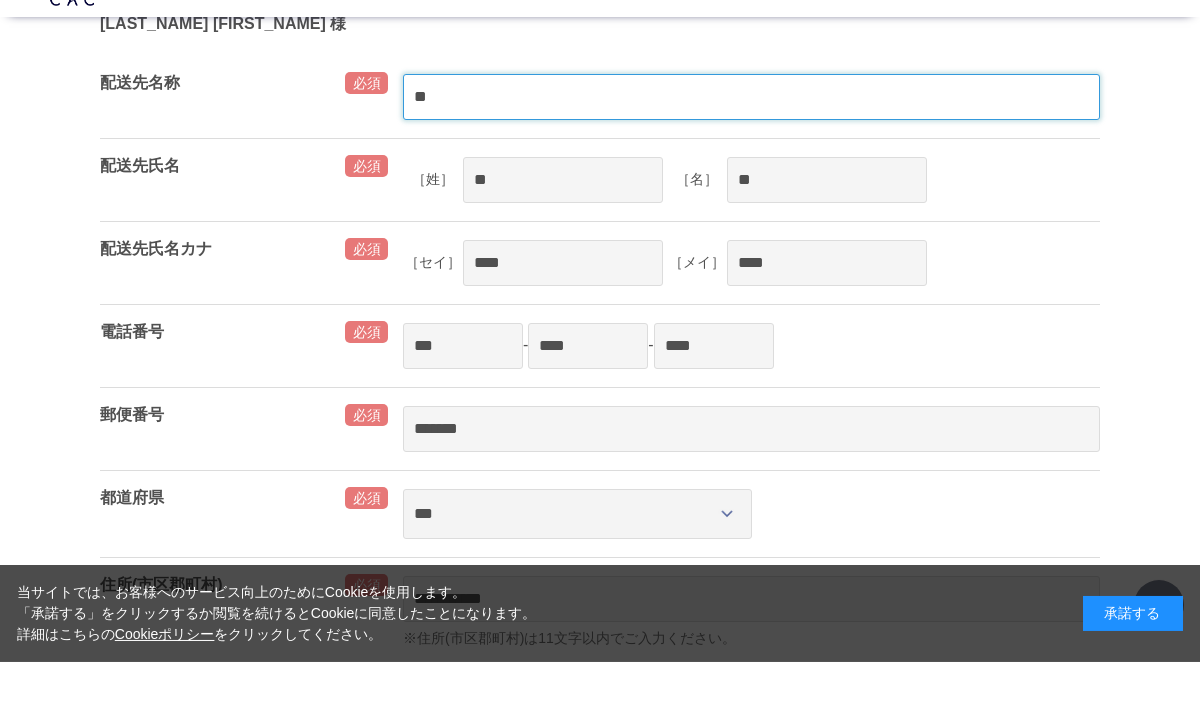 type on "*" 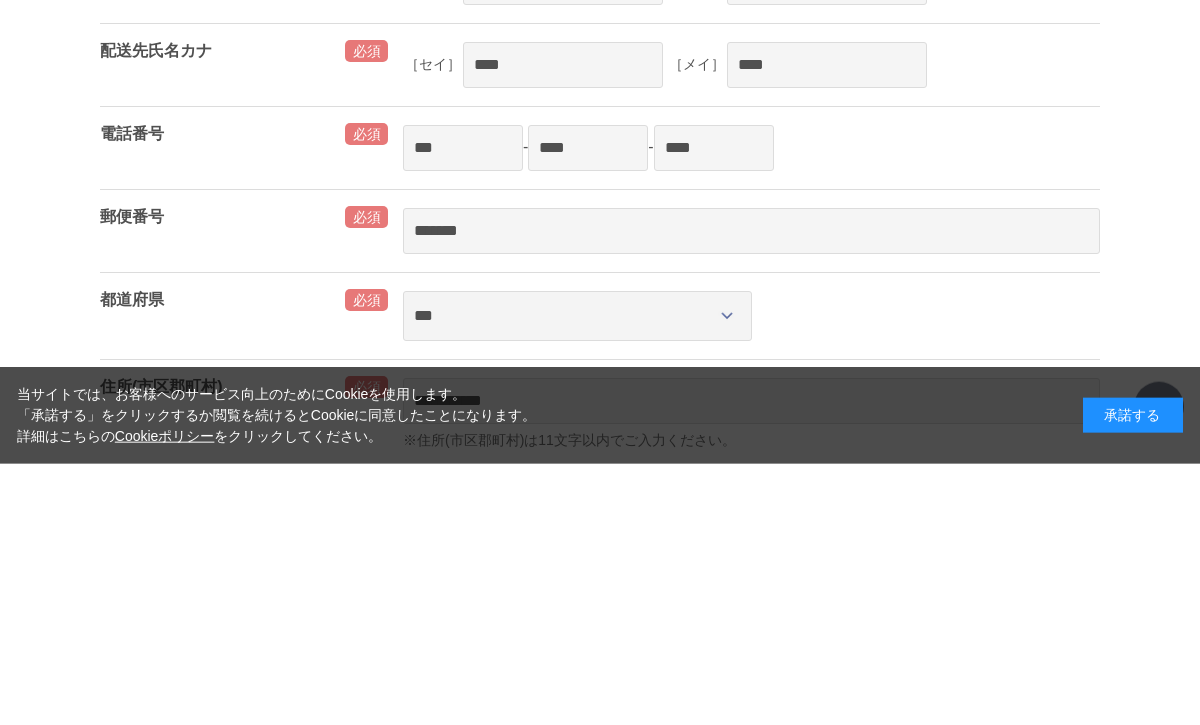 type on "*****" 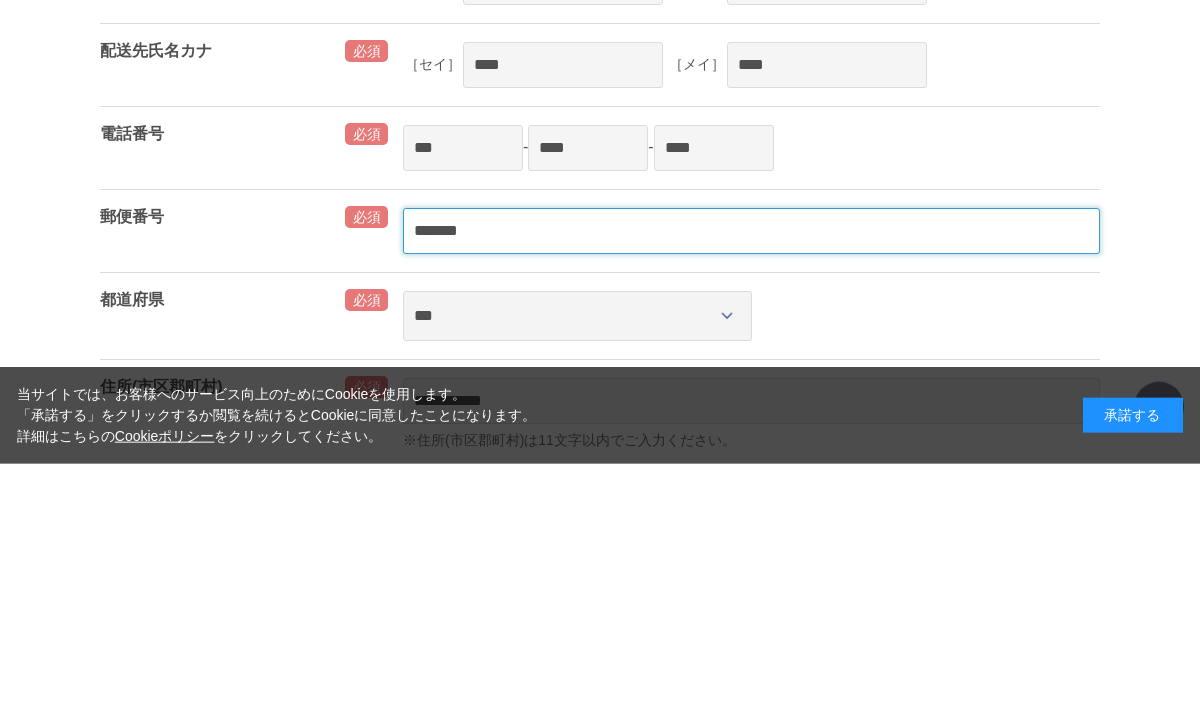 click on "*******" at bounding box center (751, 492) 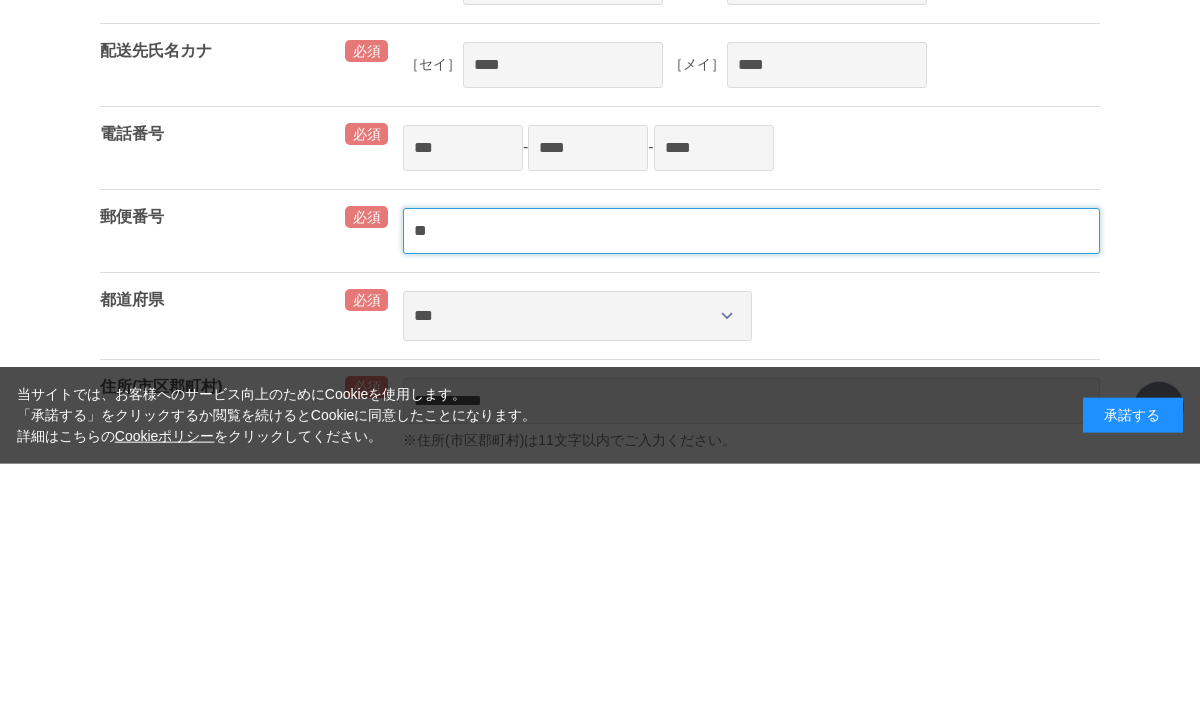 type on "*" 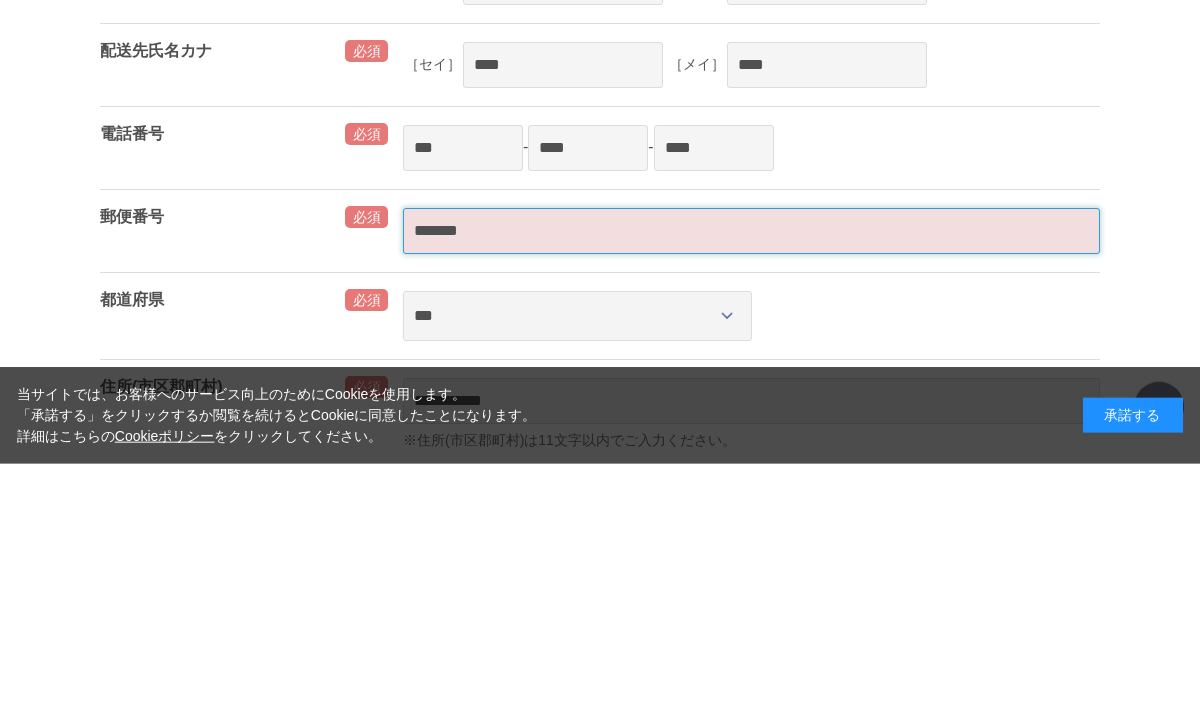 type on "*******" 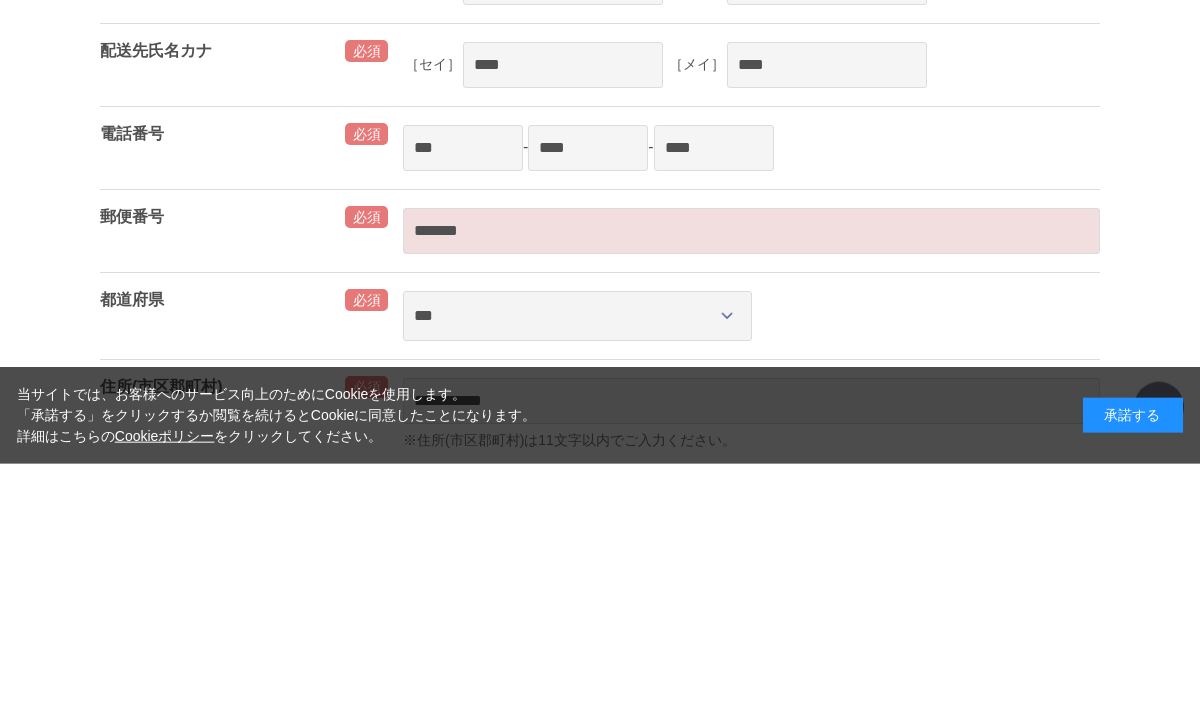type on "***" 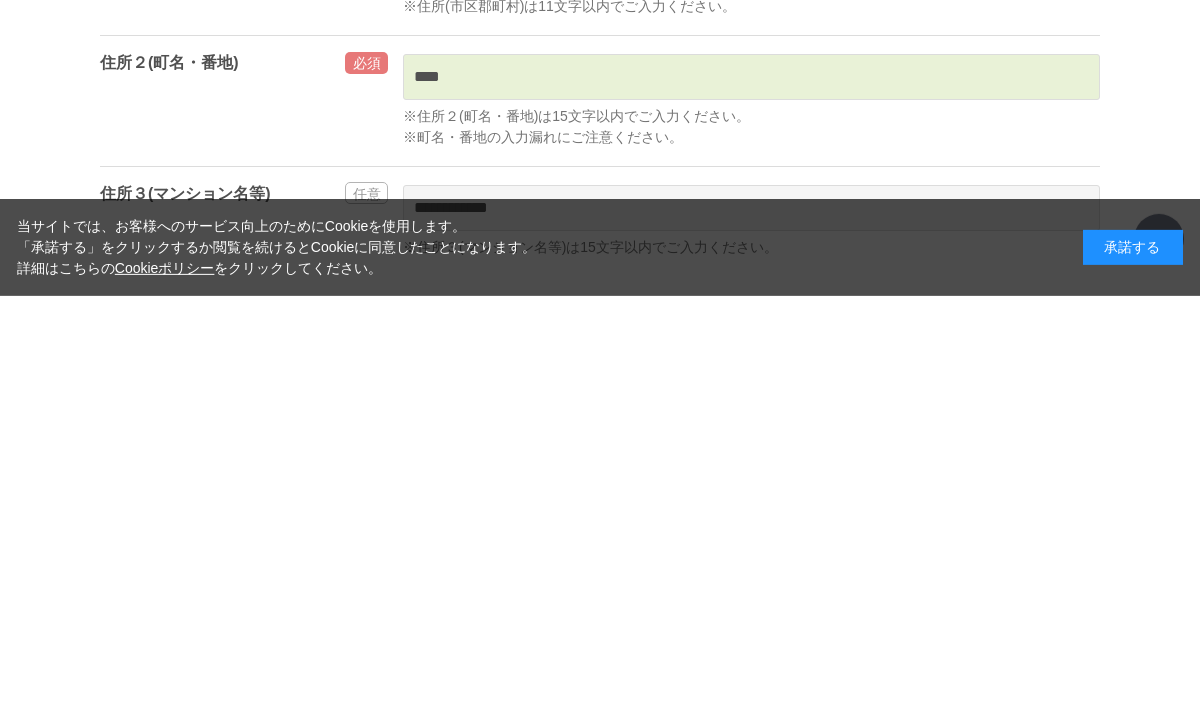 scroll, scrollTop: 420, scrollLeft: 0, axis: vertical 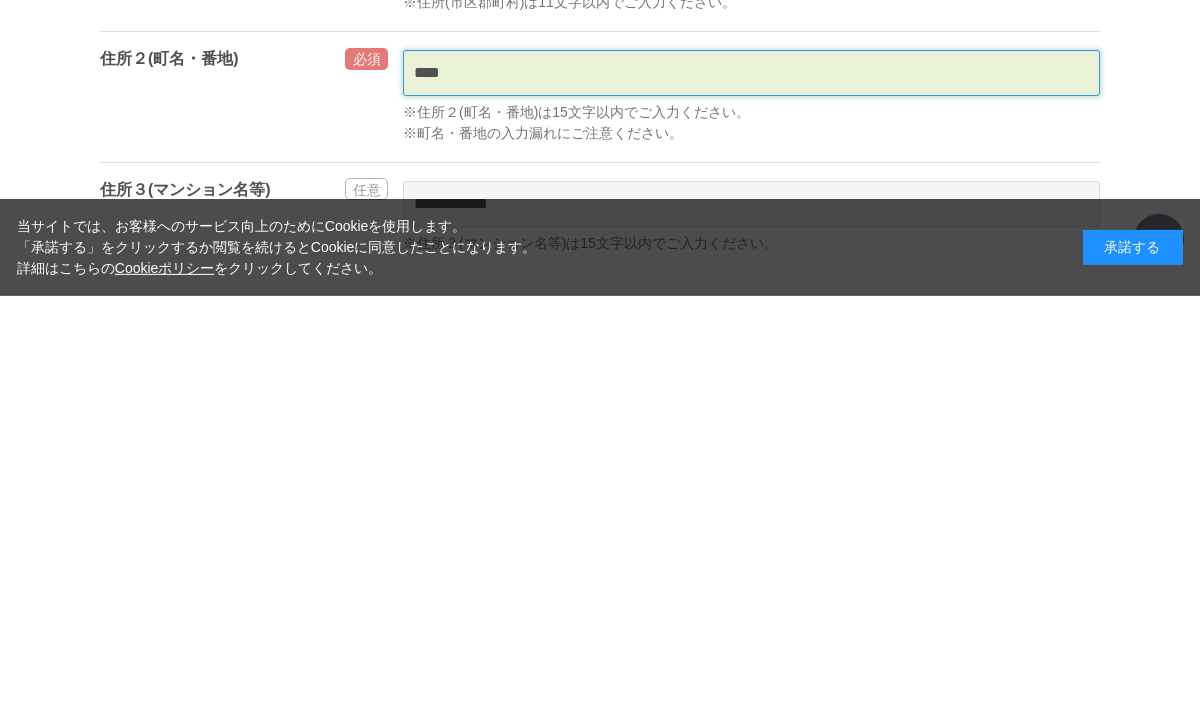 click on "****" at bounding box center (751, 502) 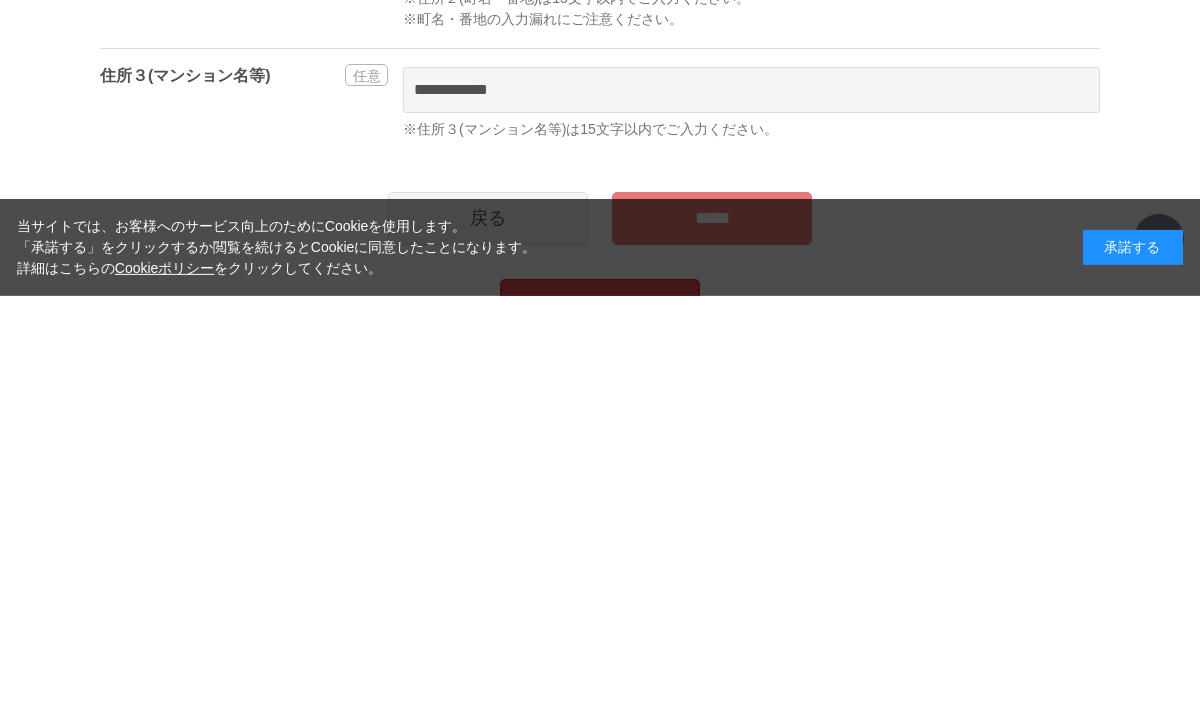 scroll, scrollTop: 540, scrollLeft: 0, axis: vertical 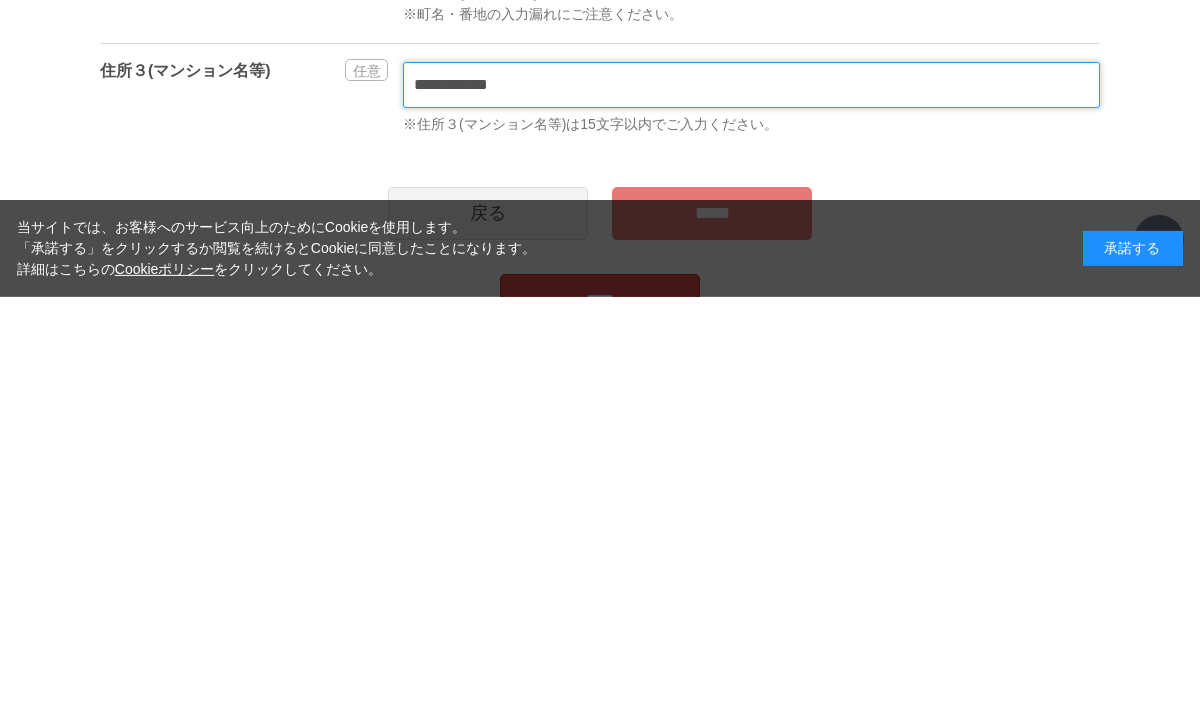 click on "**********" at bounding box center [751, 513] 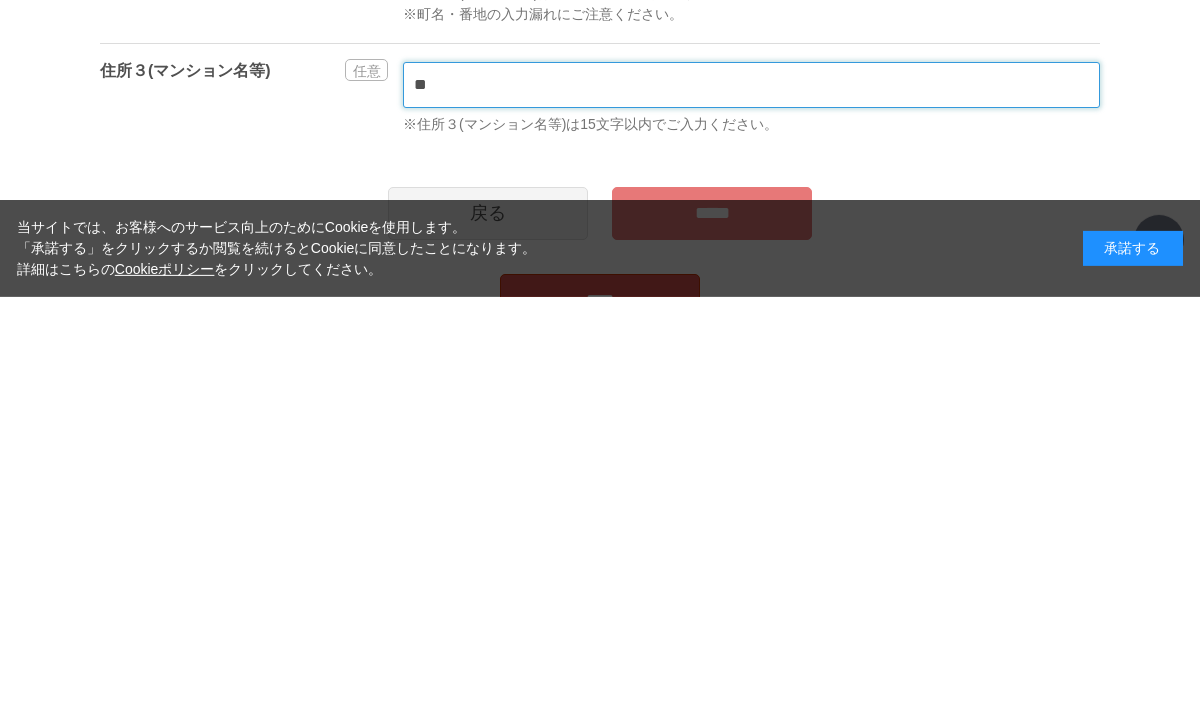 type on "*" 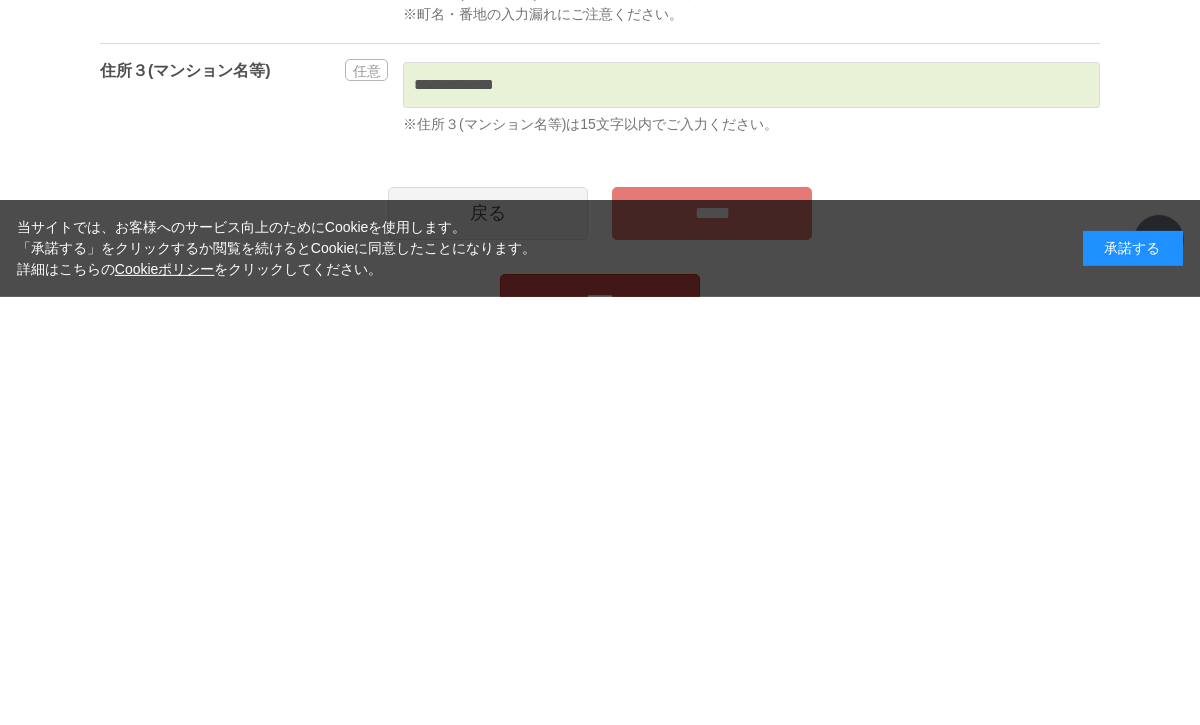 click on "*****" at bounding box center [712, 641] 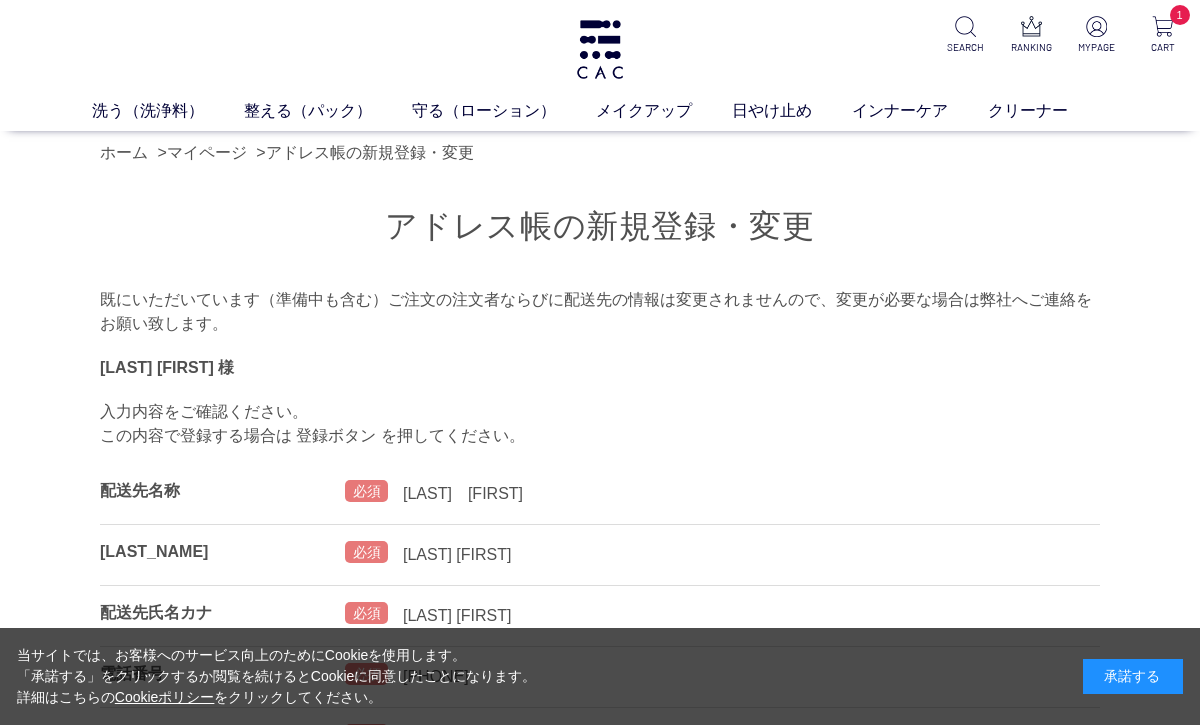 scroll, scrollTop: 0, scrollLeft: 0, axis: both 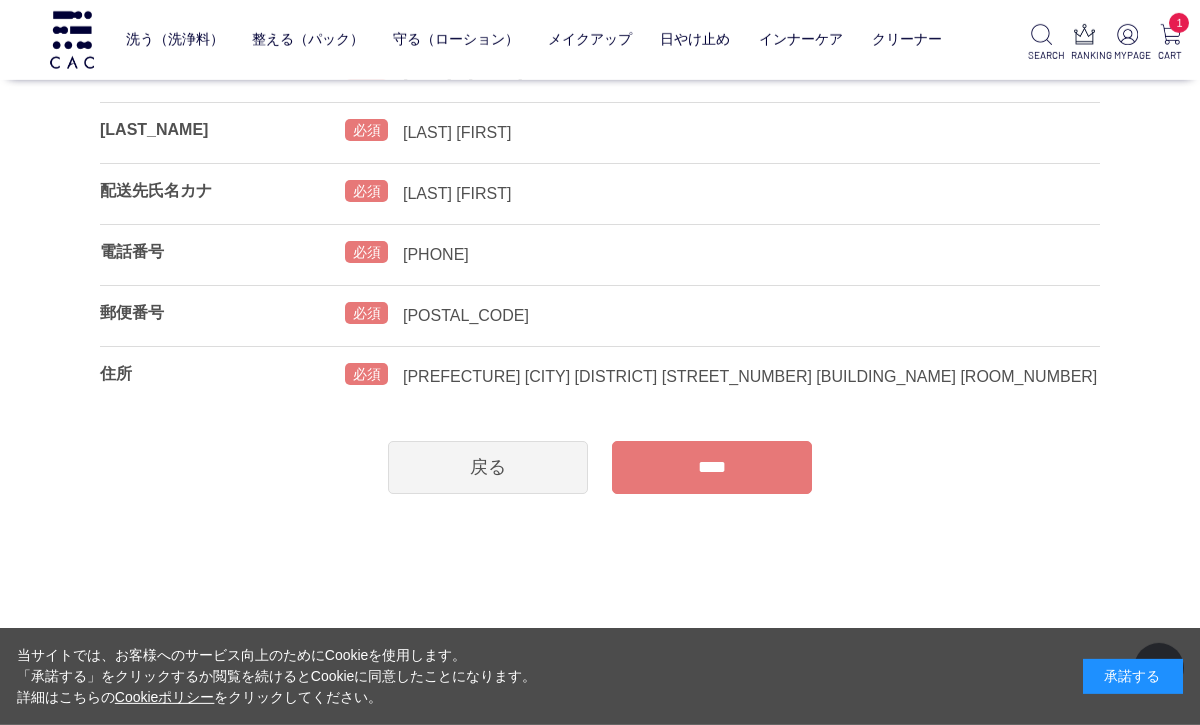 click on "****" at bounding box center (712, 467) 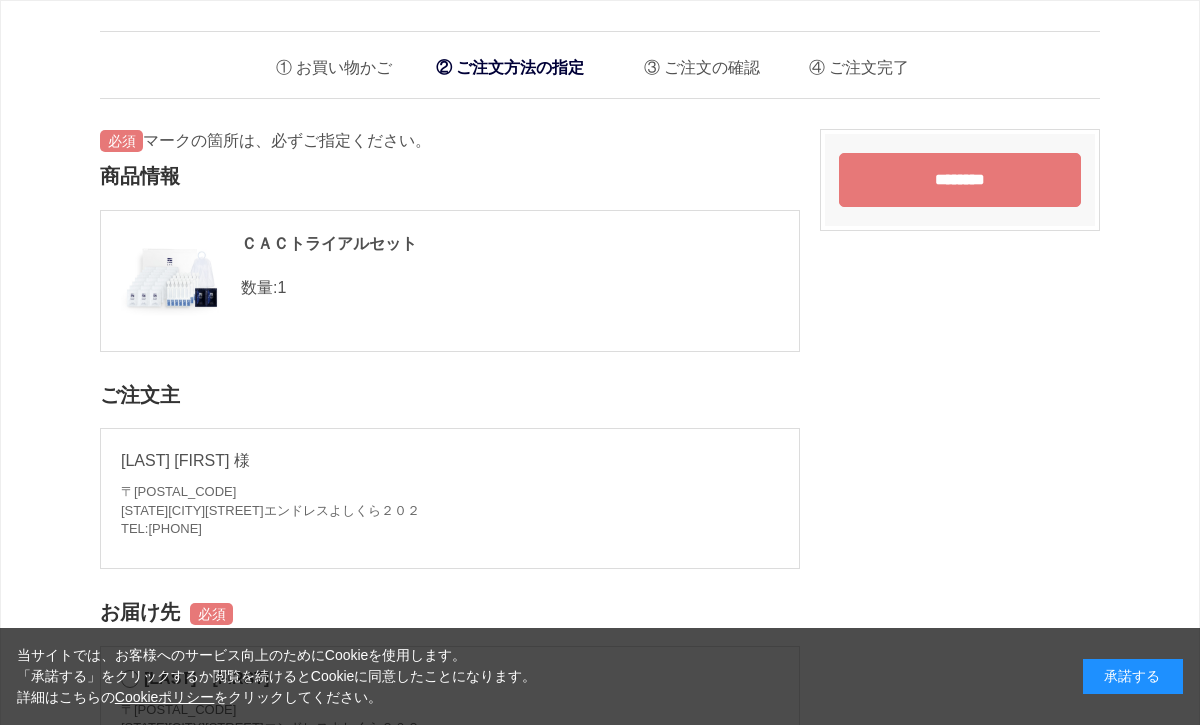 scroll, scrollTop: 0, scrollLeft: 0, axis: both 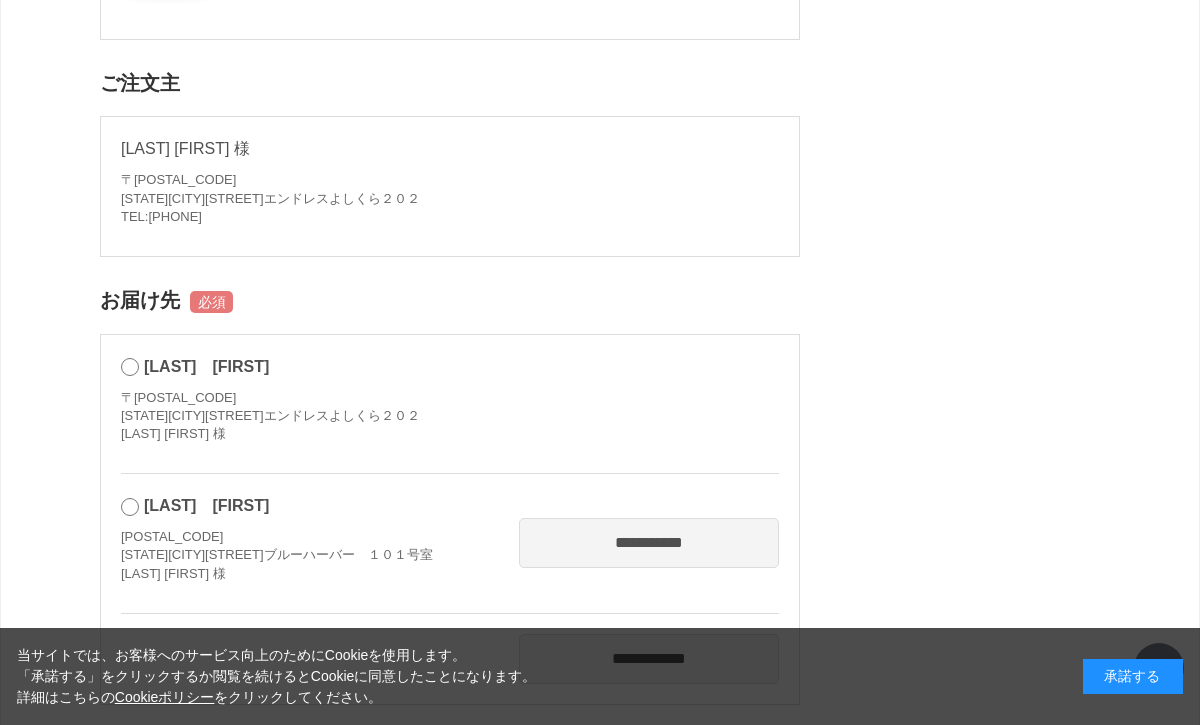 click on "[LAST]　[FIRST]" at bounding box center (206, 505) 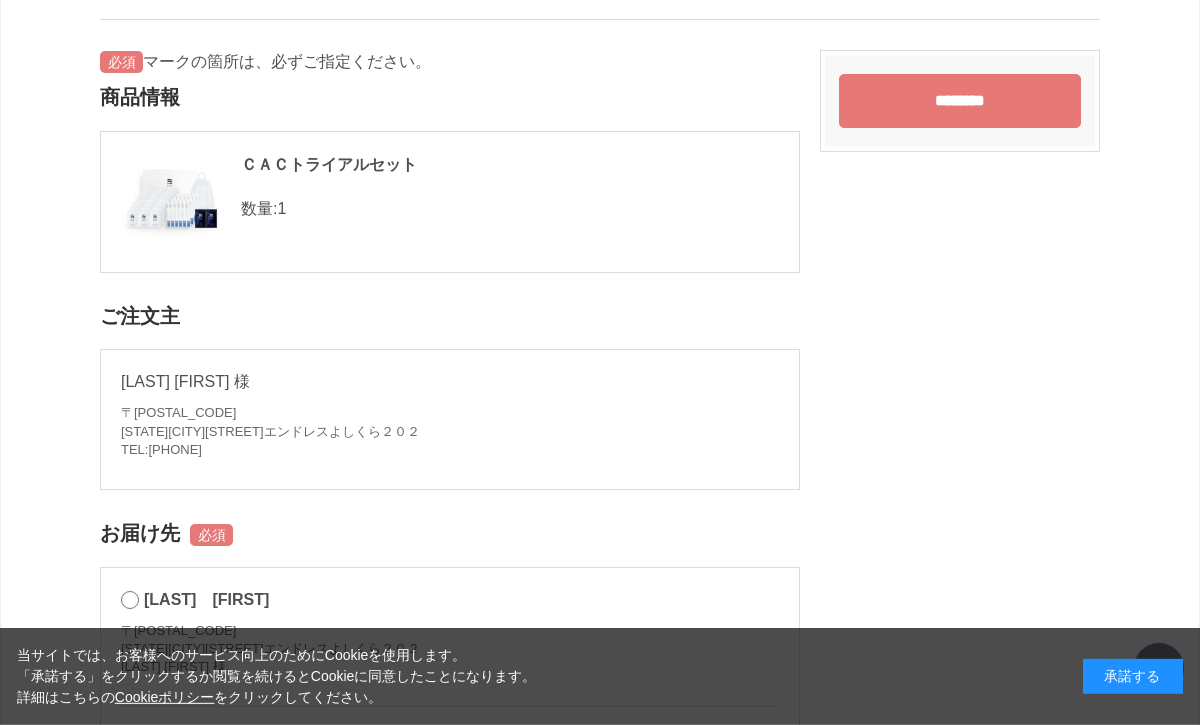 scroll, scrollTop: 0, scrollLeft: 0, axis: both 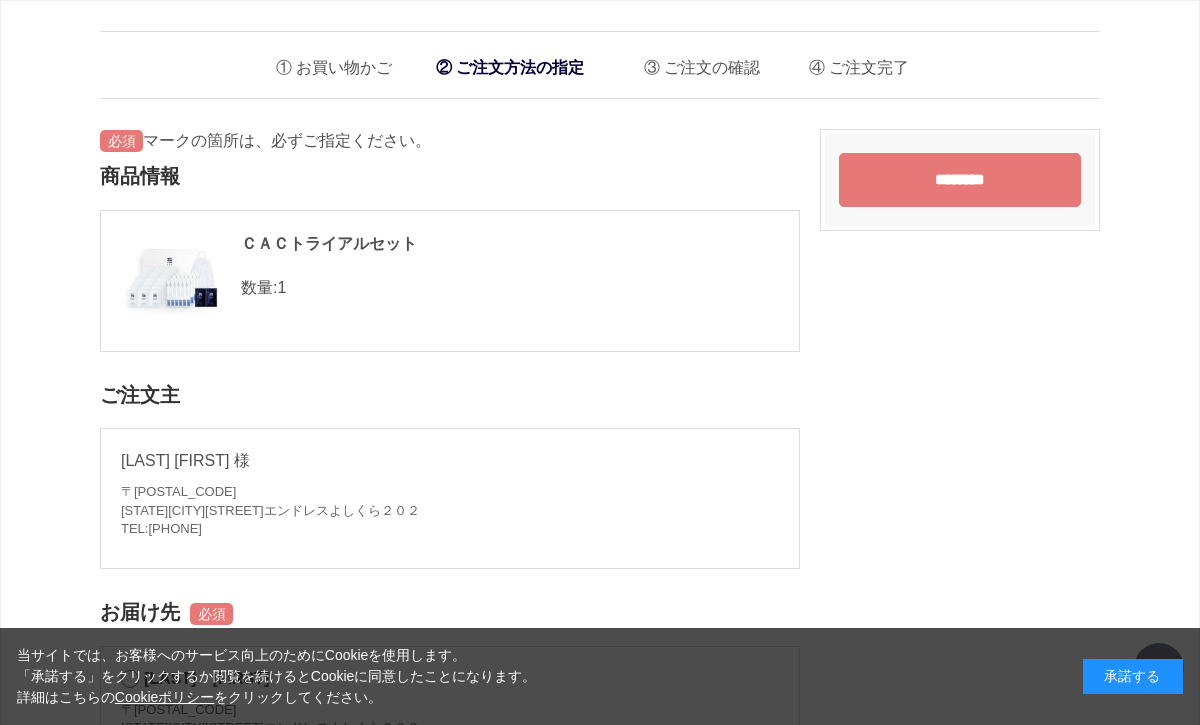 click on "********" at bounding box center [960, 180] 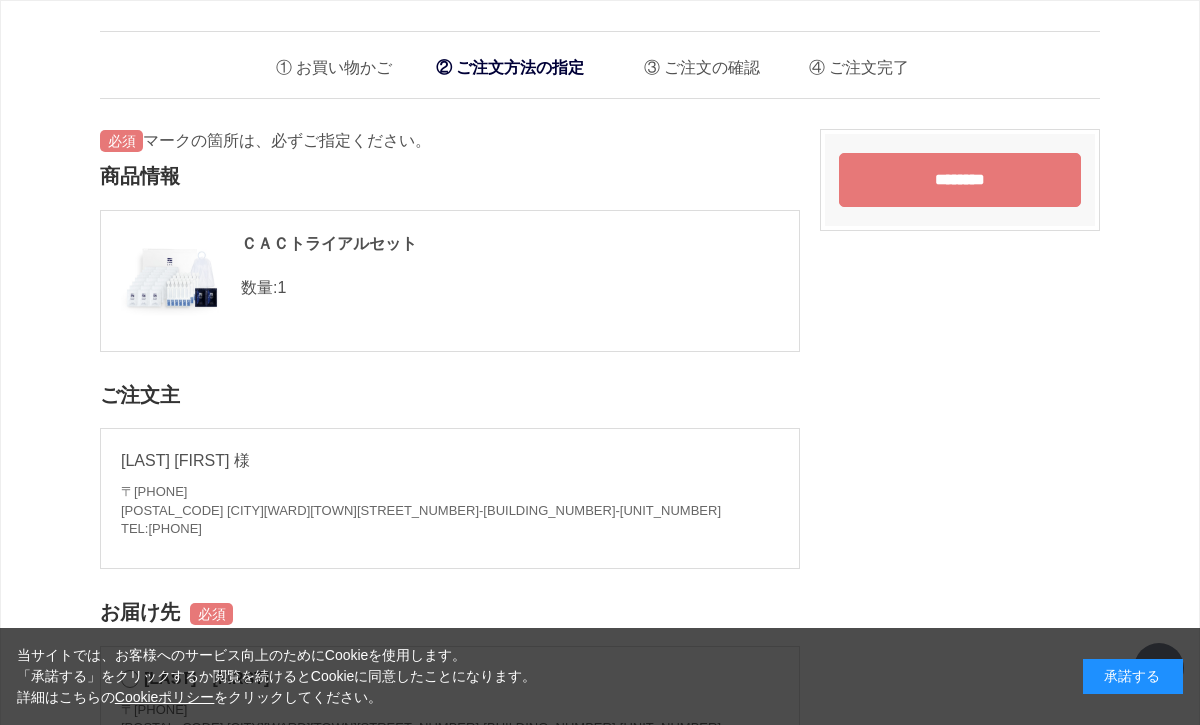 scroll, scrollTop: 1491, scrollLeft: 0, axis: vertical 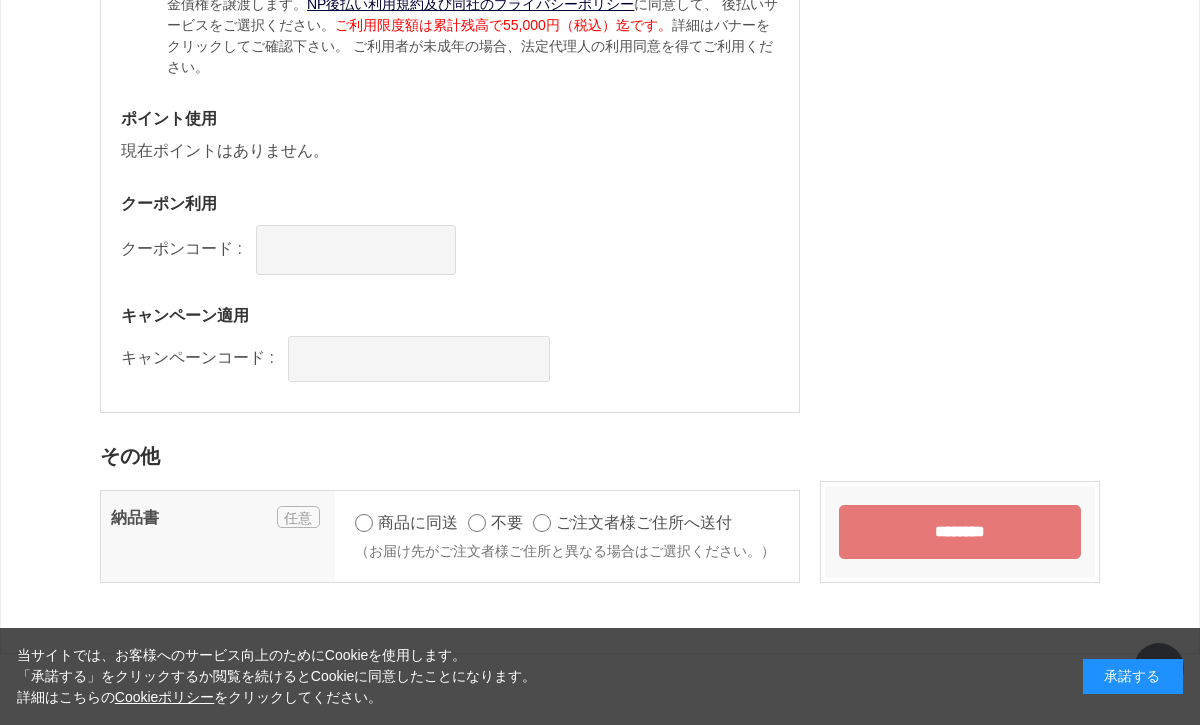 click on "********" at bounding box center (960, 532) 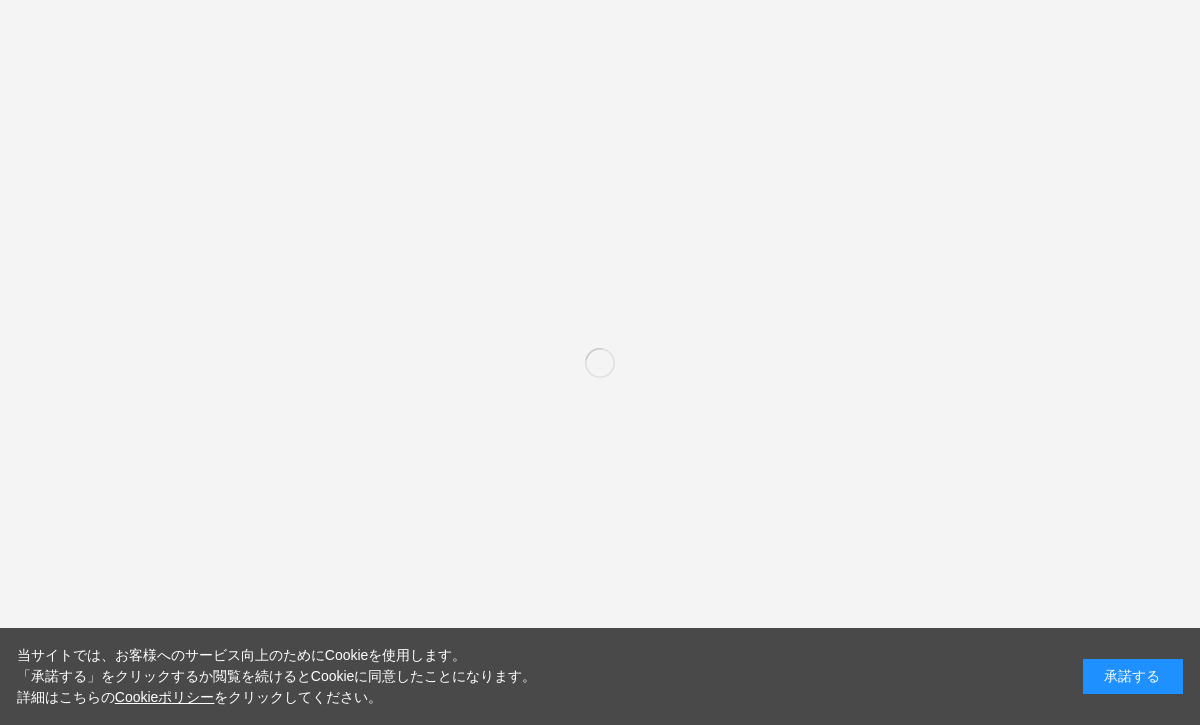 scroll, scrollTop: 0, scrollLeft: 0, axis: both 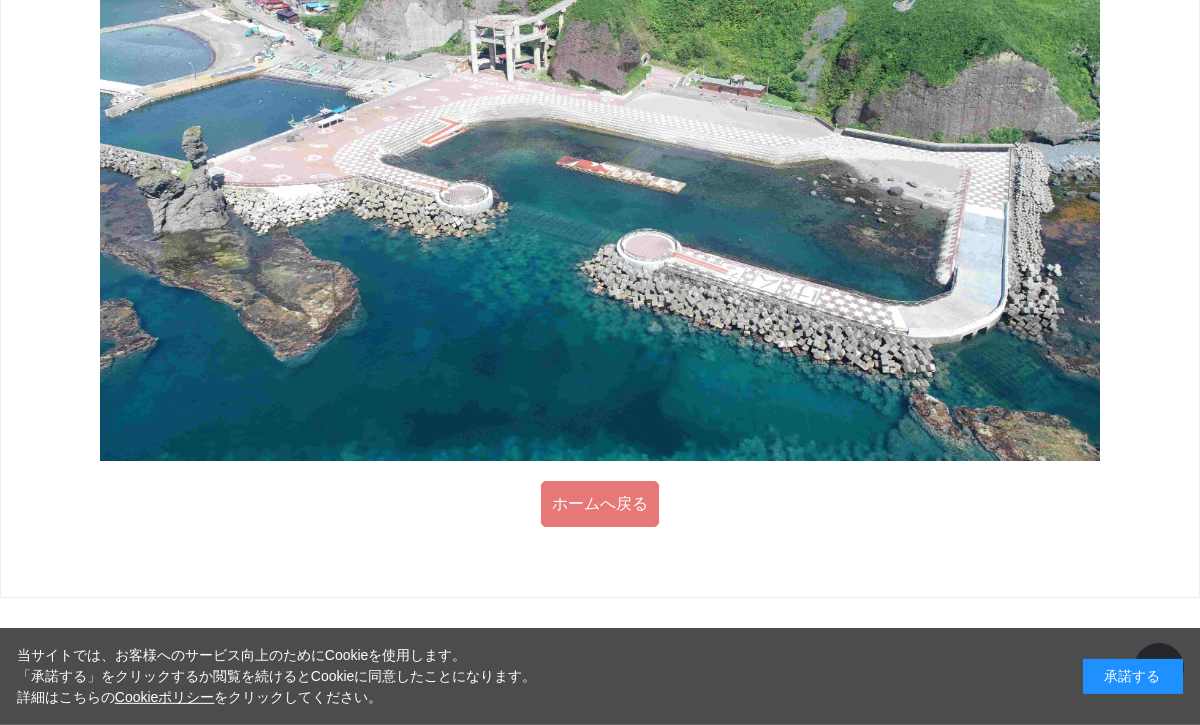 click on "ホームへ戻る" at bounding box center [600, 504] 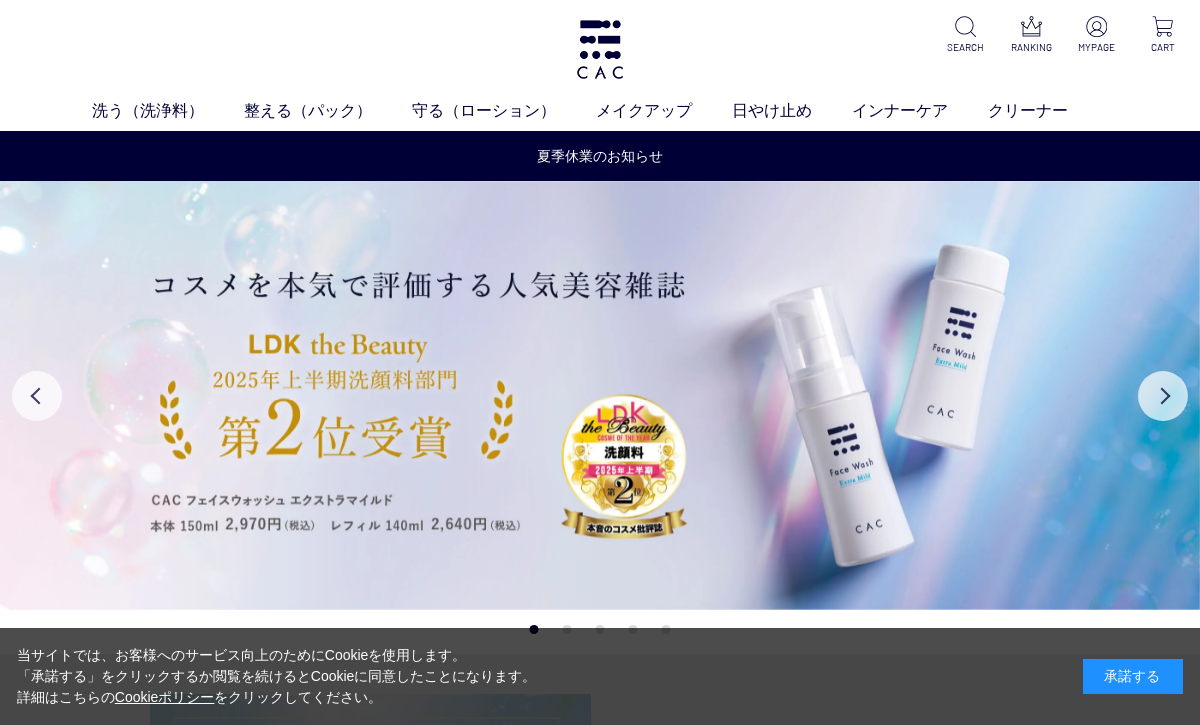 scroll, scrollTop: 0, scrollLeft: 0, axis: both 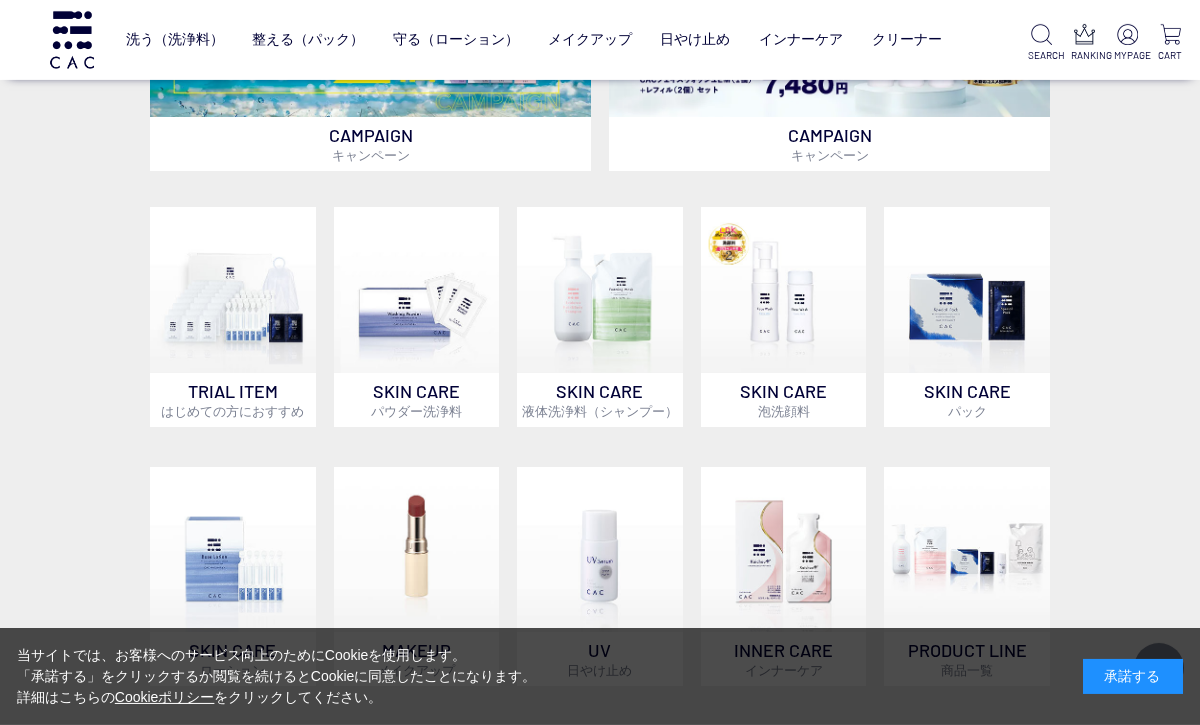 click on "CAMPAIGN キャンペーン
CAMPAIGN キャンペーン
TRIAL ITEM はじめての方におすすめ
SKIN CARE パウダー洗浄料
SKIN CARE 液体洗浄料（シャンプー）
SKIN CARE 泡洗顔料
SKIN CARE パック
SKIN CARE ローション
MAKEUP メイクアップ
UV 日やけ止め
INNER CARE インナーケア" at bounding box center [600, 357] 